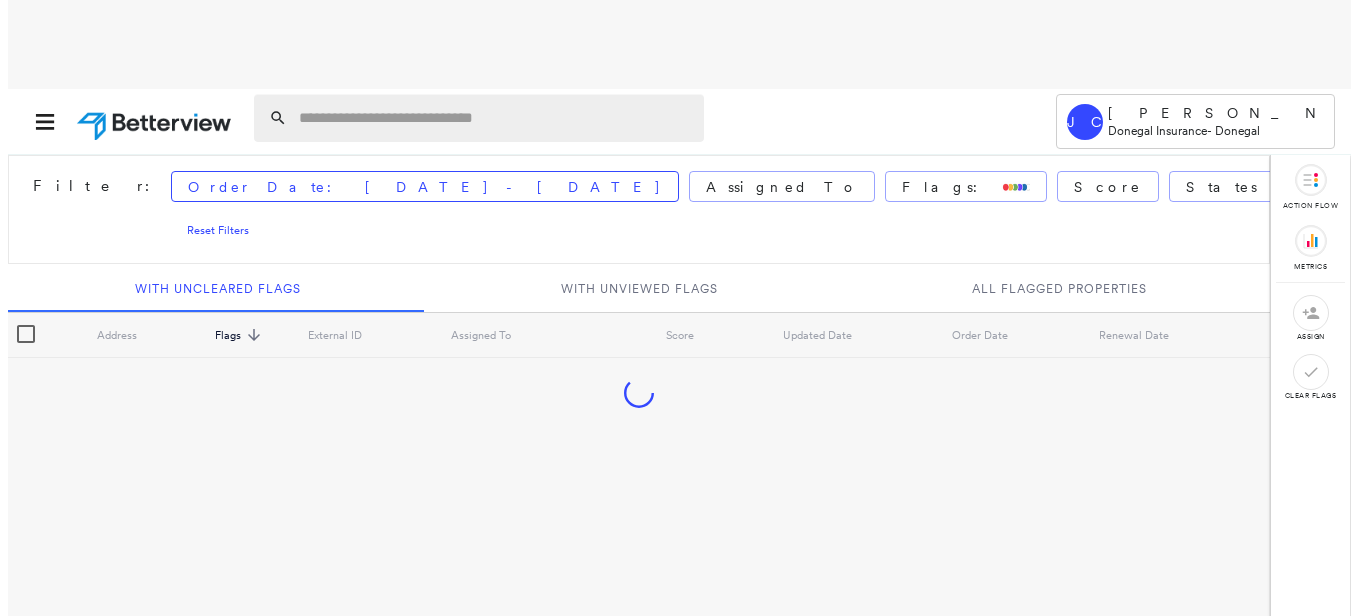 scroll, scrollTop: 0, scrollLeft: 0, axis: both 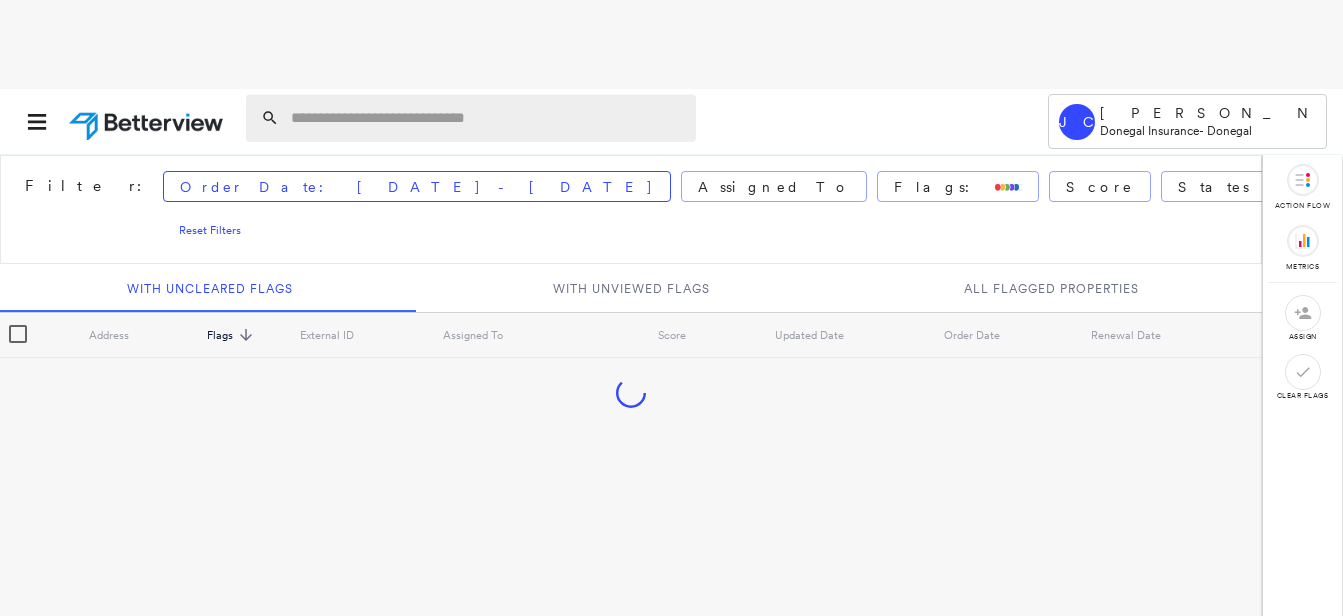 click at bounding box center [487, 118] 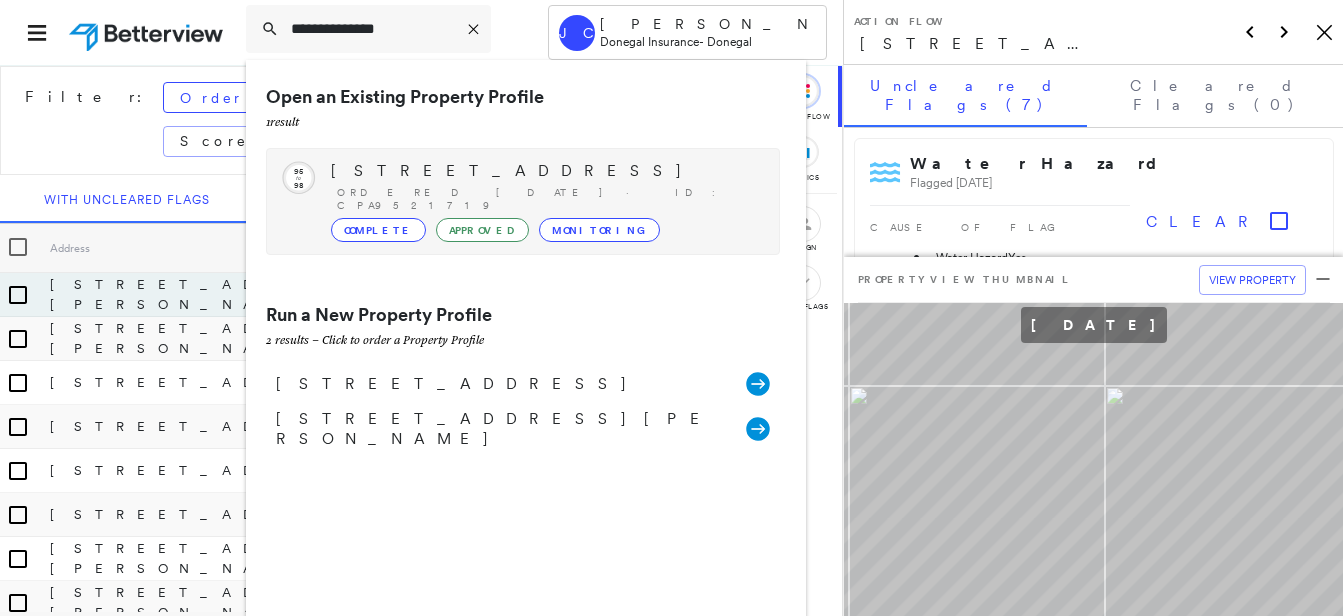 type on "**********" 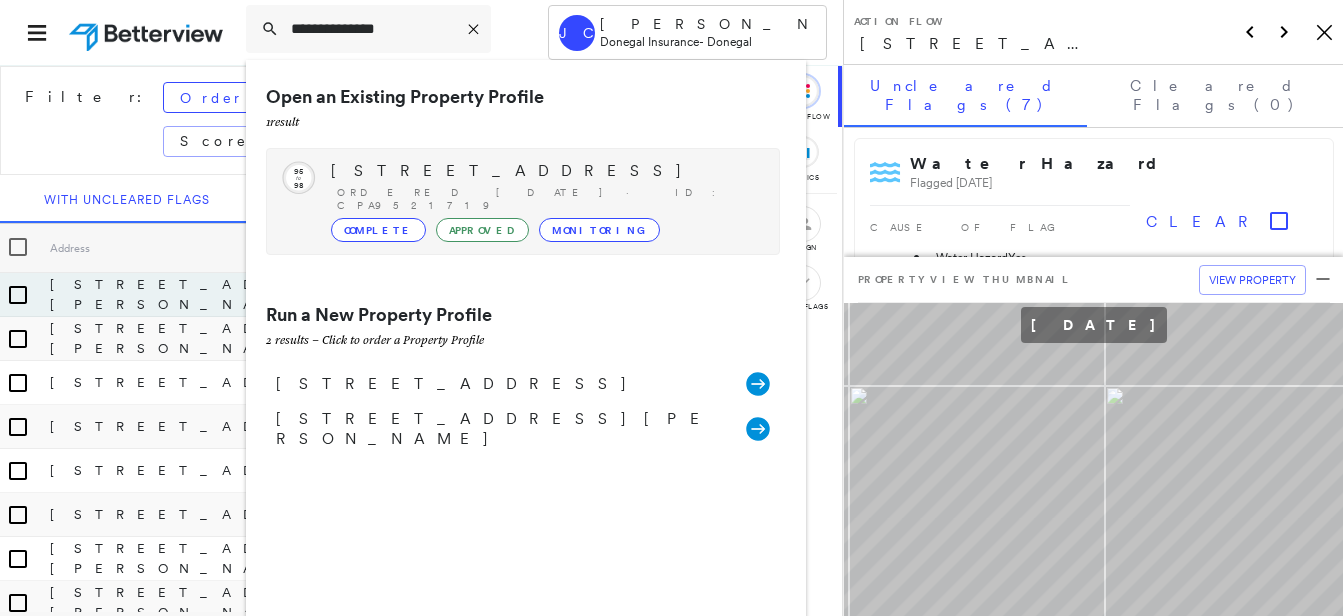 click on "Complete" at bounding box center [378, 230] 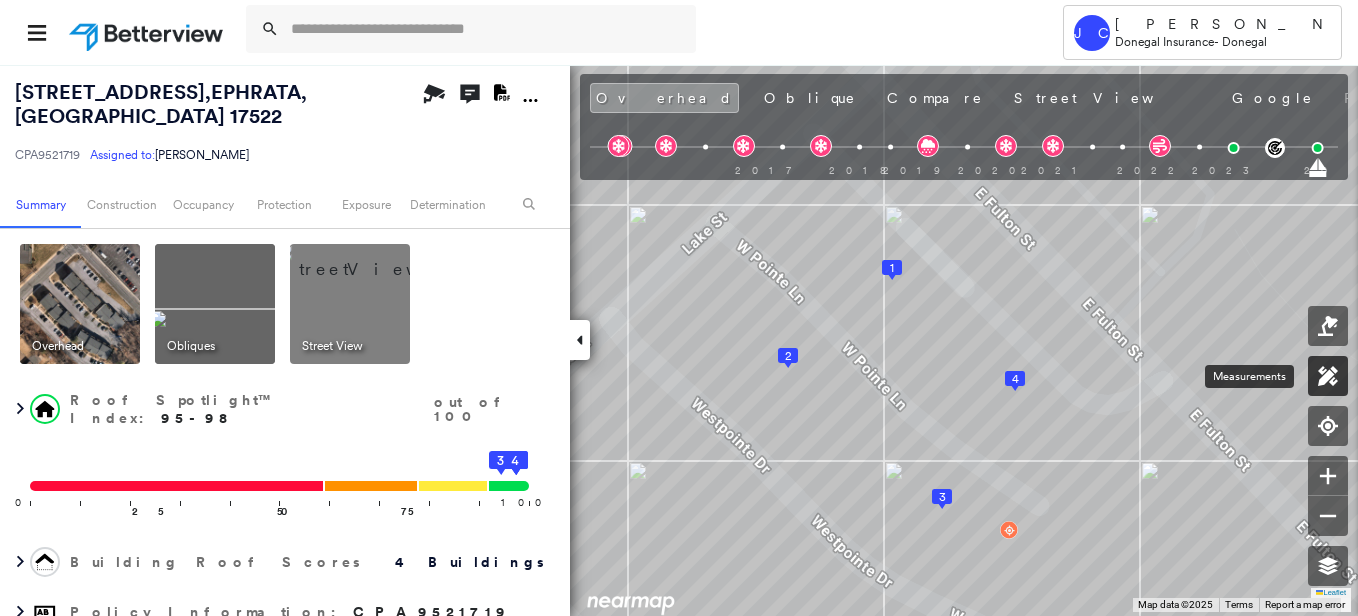 click at bounding box center [1328, 376] 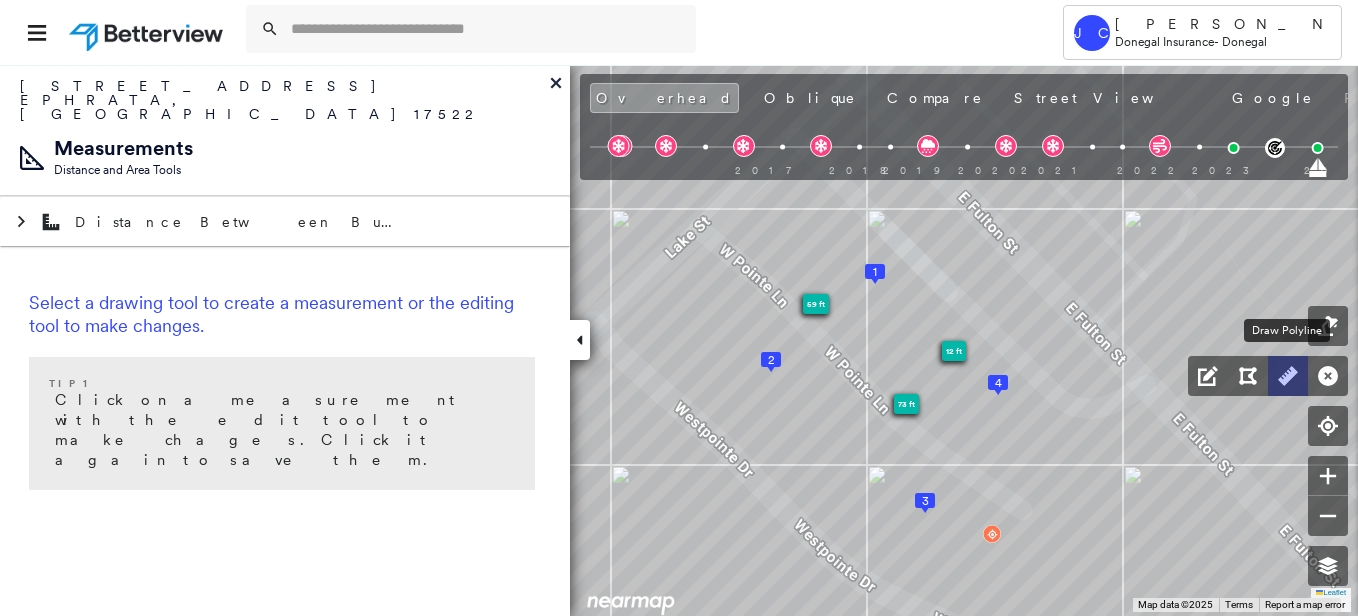 click 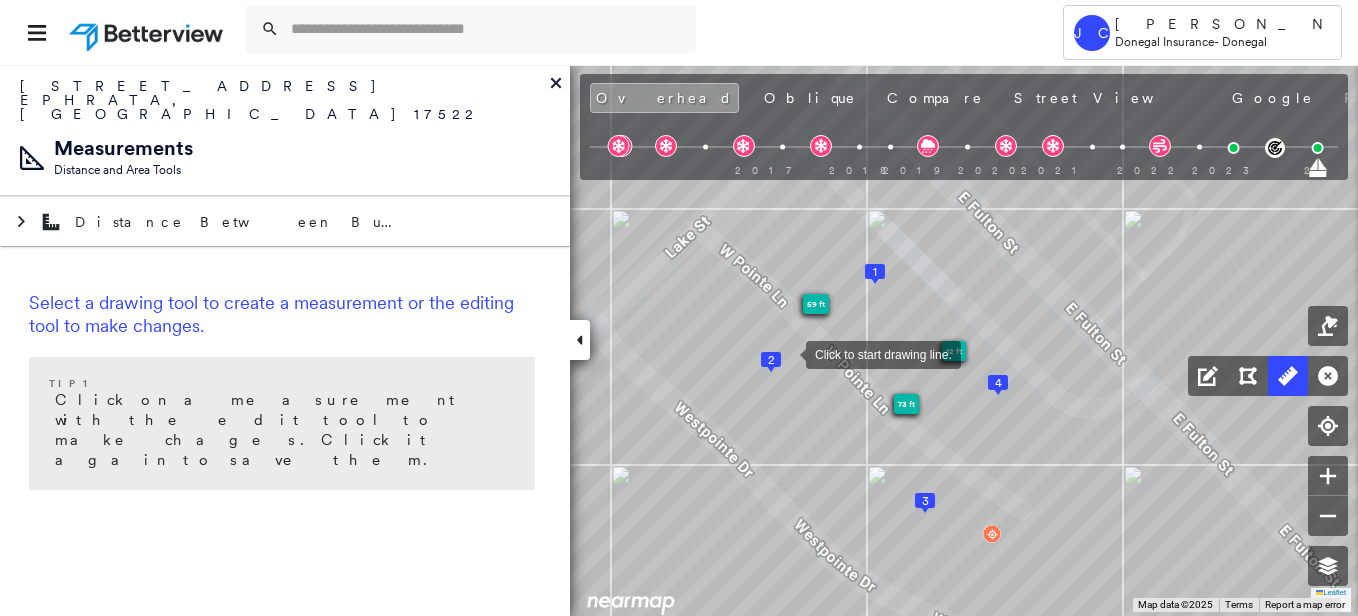 click at bounding box center (786, 353) 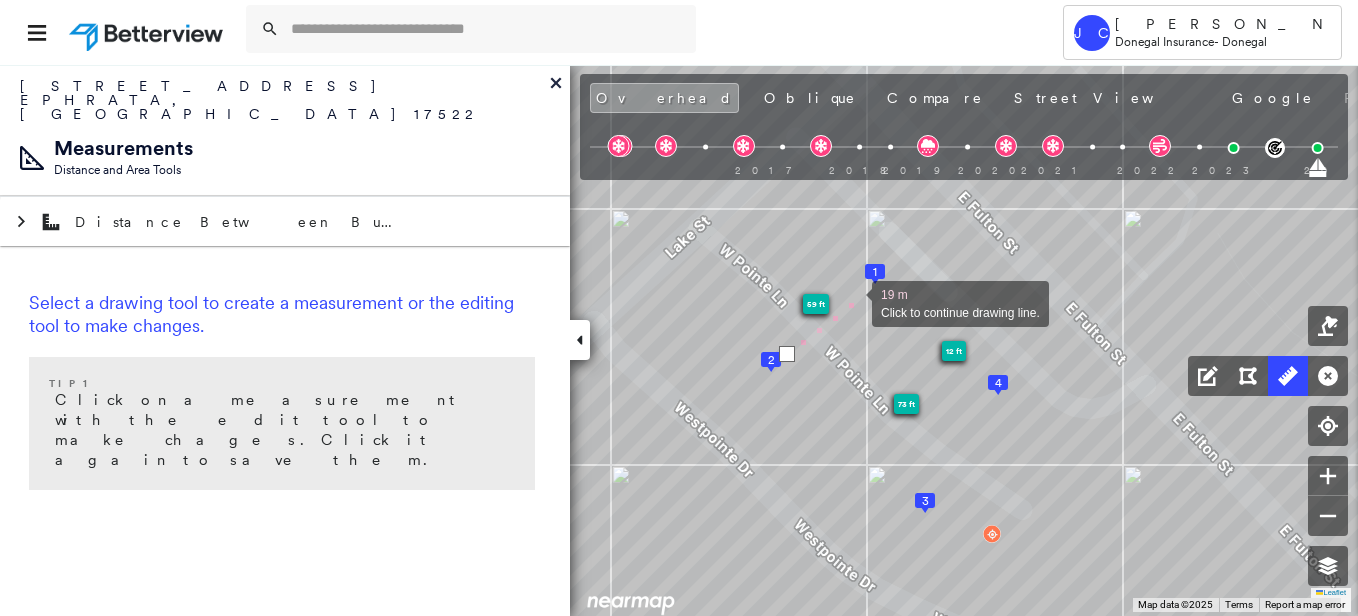 click at bounding box center (852, 302) 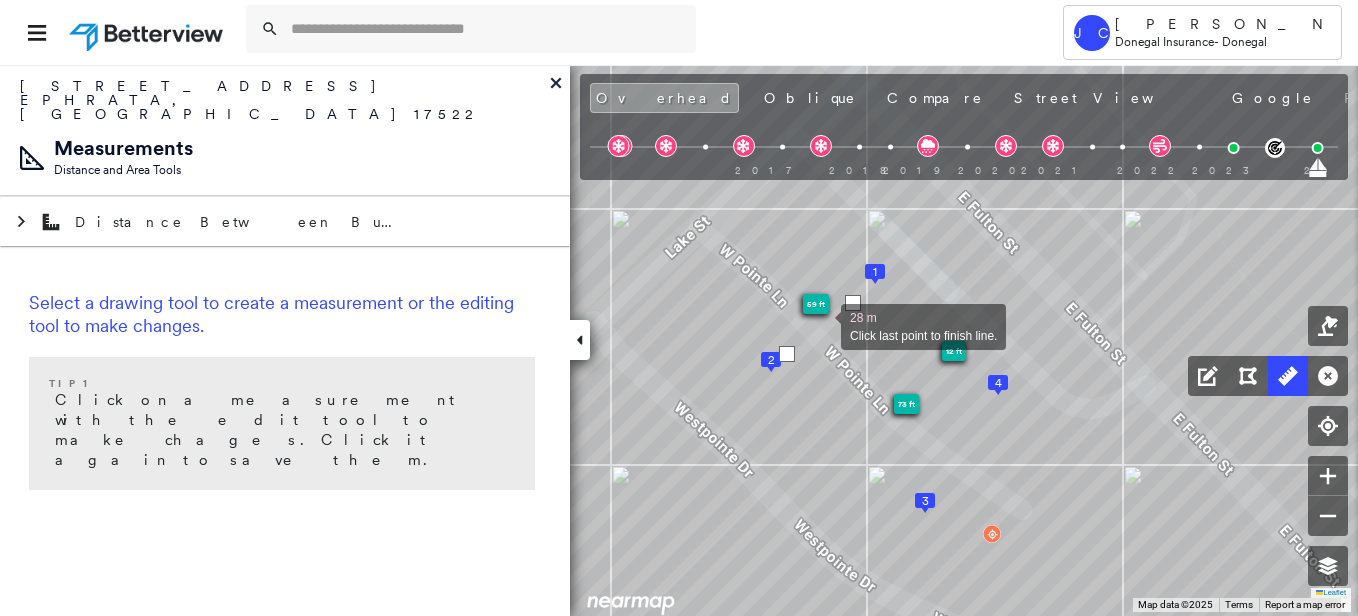 click at bounding box center [821, 325] 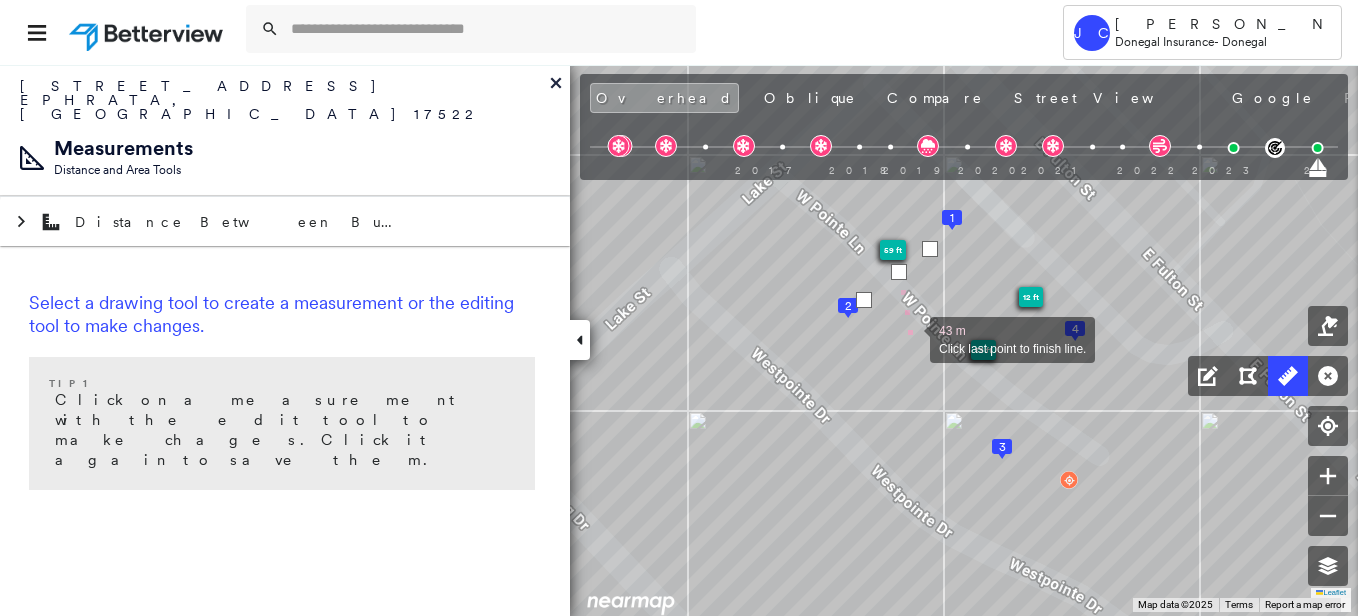 drag, startPoint x: 832, startPoint y: 393, endPoint x: 909, endPoint y: 339, distance: 94.04786 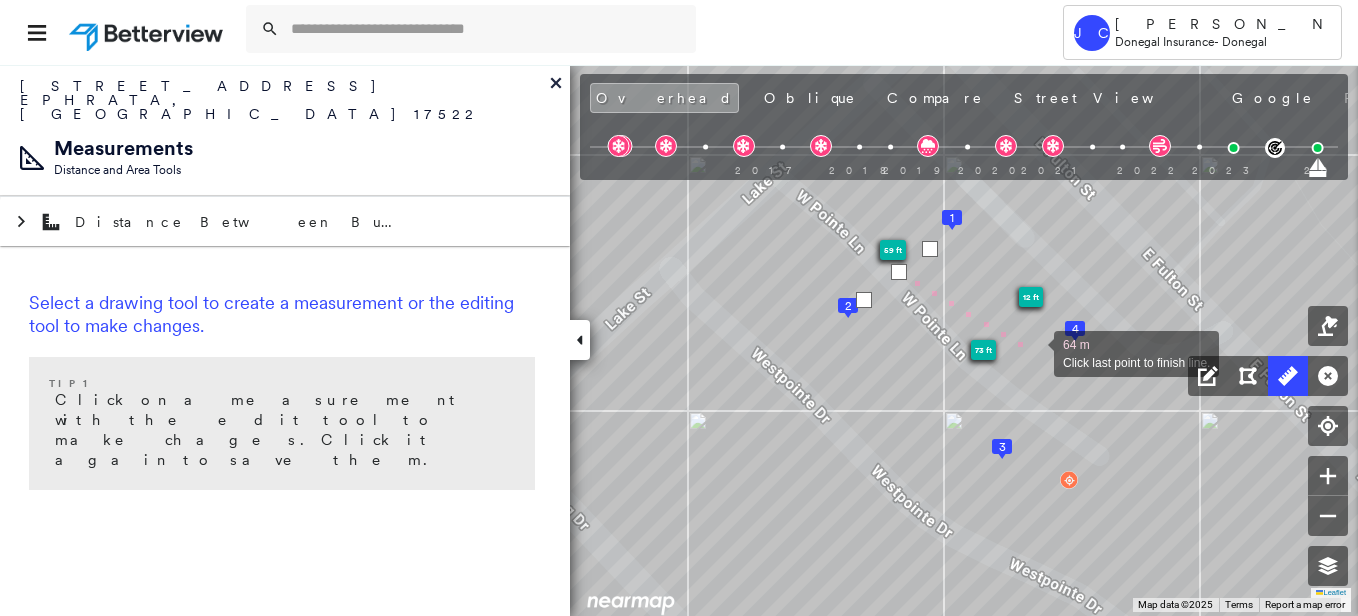 click at bounding box center (1034, 352) 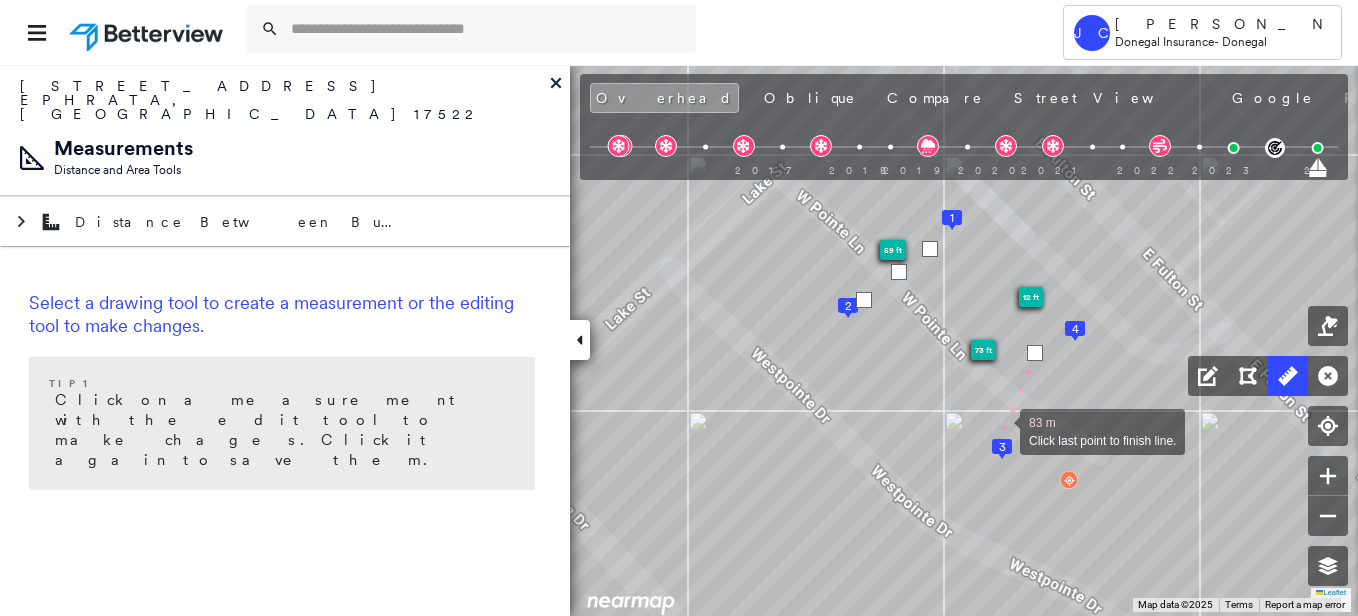 click at bounding box center [1000, 430] 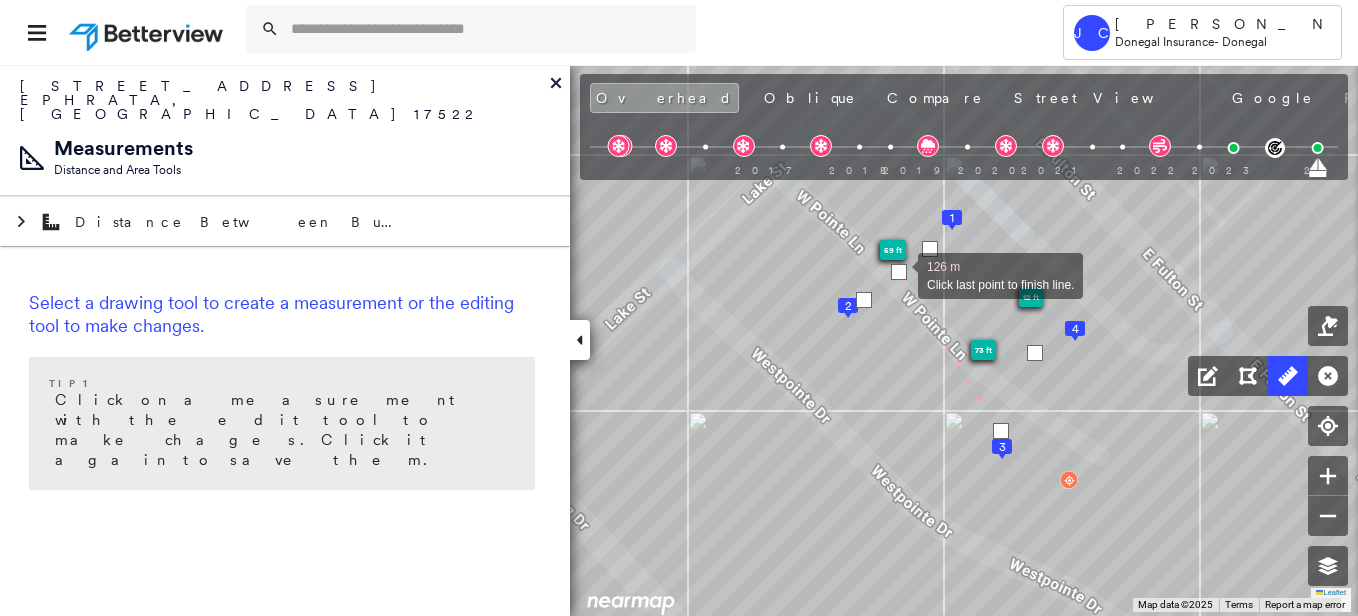 click at bounding box center (899, 272) 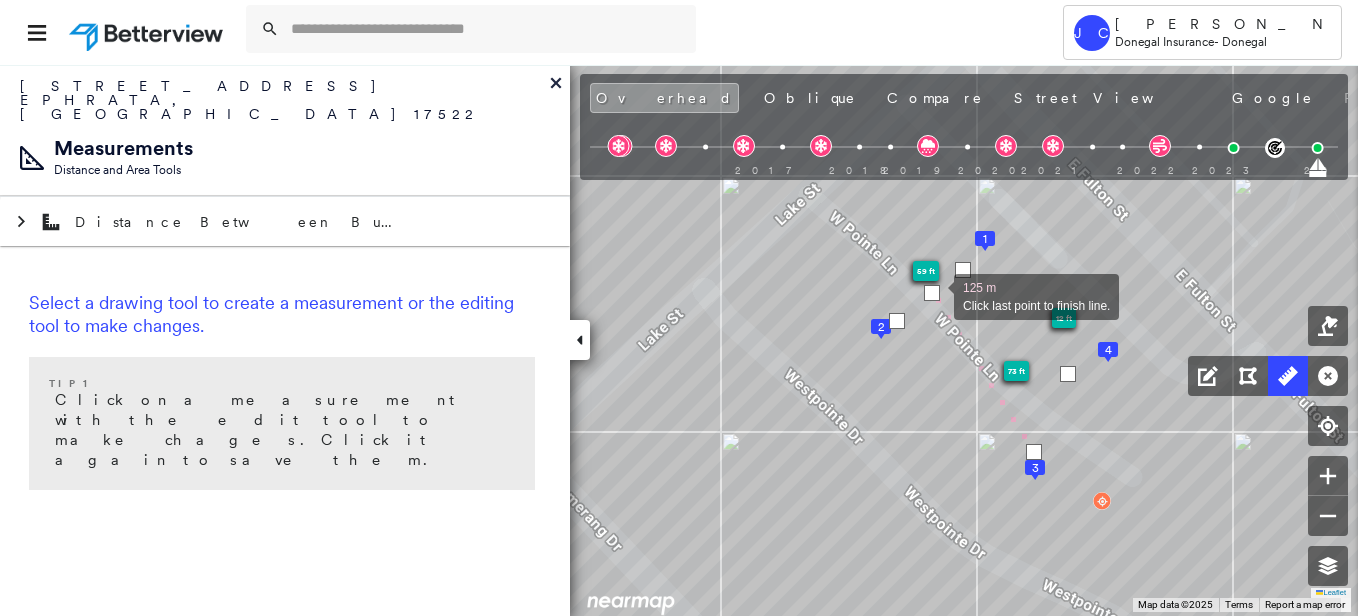 drag, startPoint x: 899, startPoint y: 274, endPoint x: 932, endPoint y: 295, distance: 39.115215 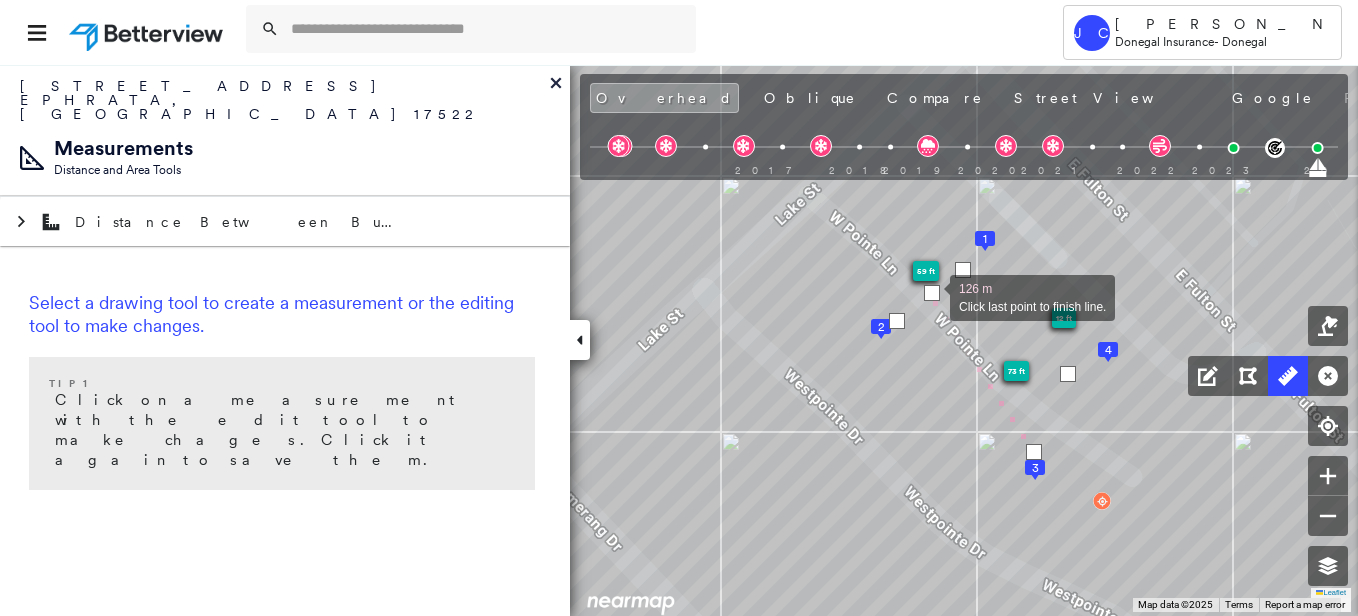 click on "1
2
3
4
73 ft
12 ft
59 ft
126 m Click last point to finish line." at bounding box center [-59, -45] 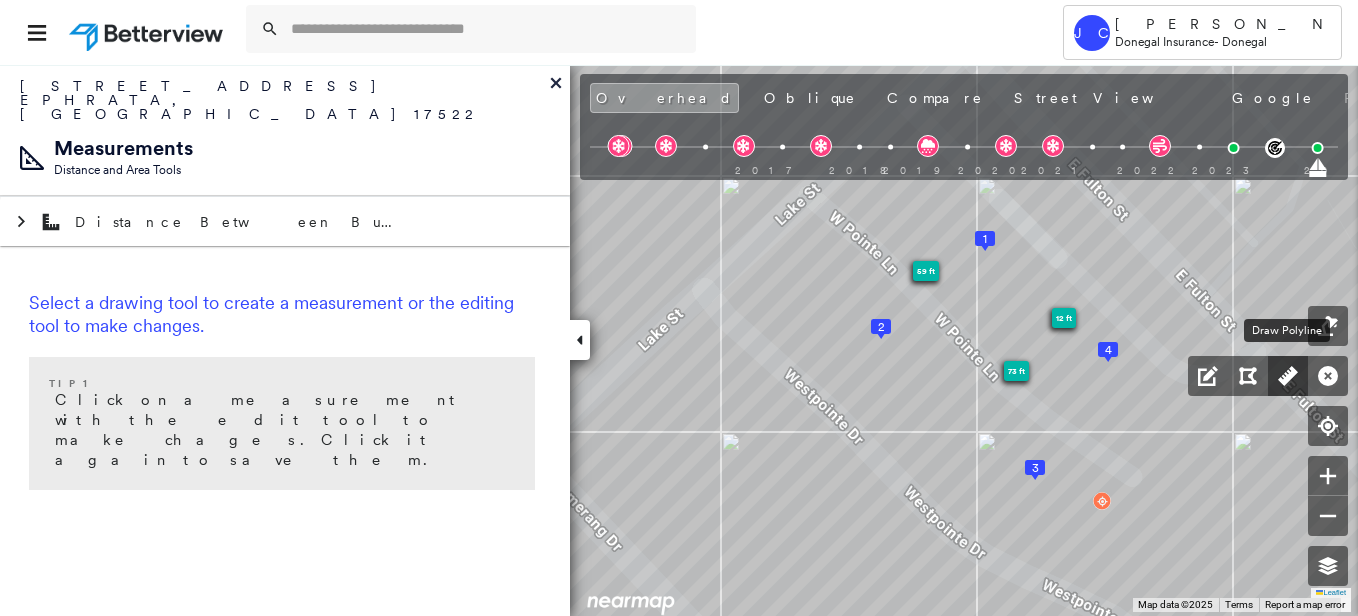 click 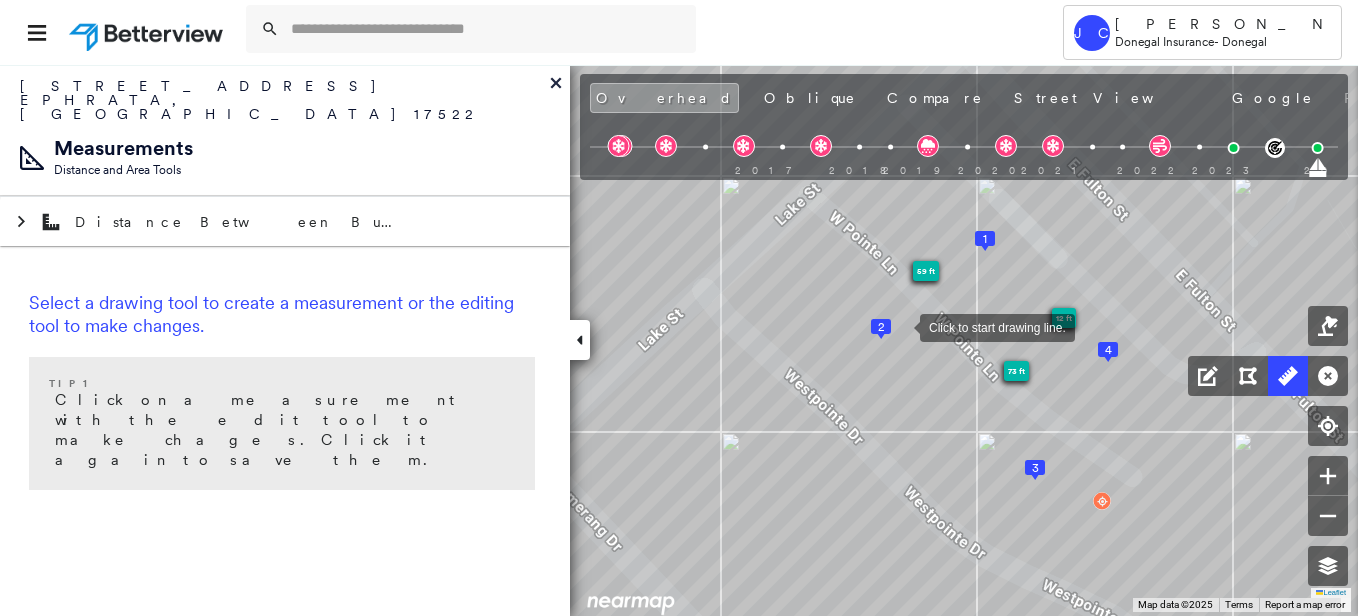 click at bounding box center (900, 326) 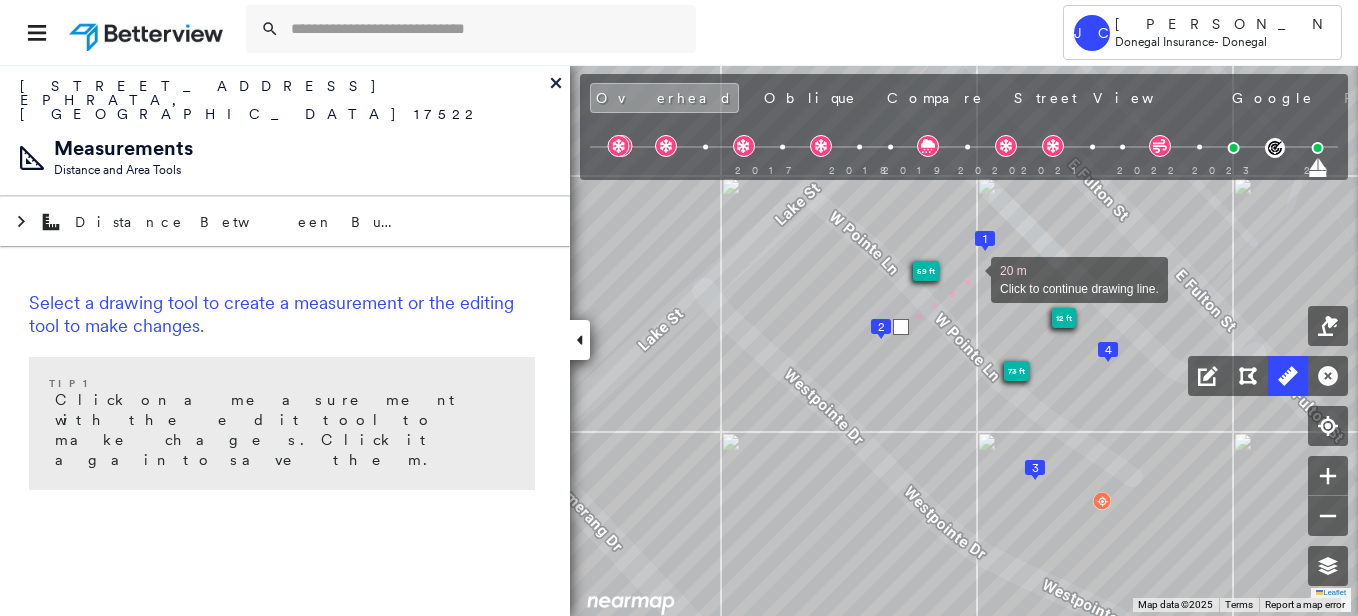 click at bounding box center [971, 278] 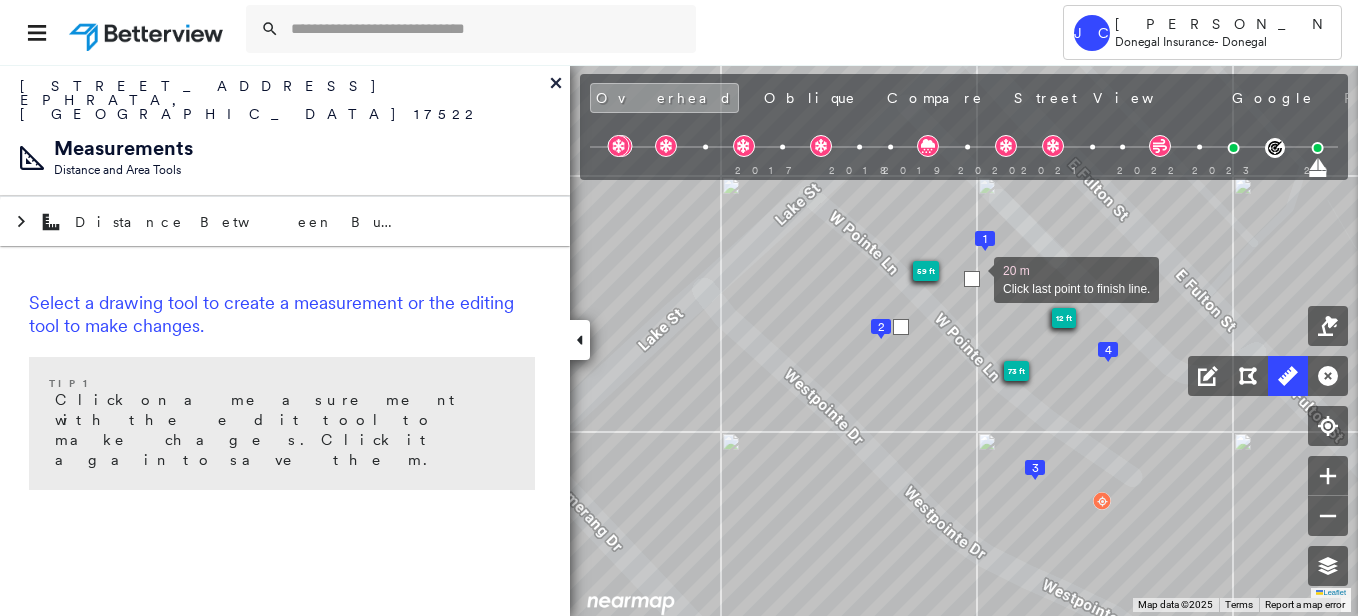 click at bounding box center (972, 279) 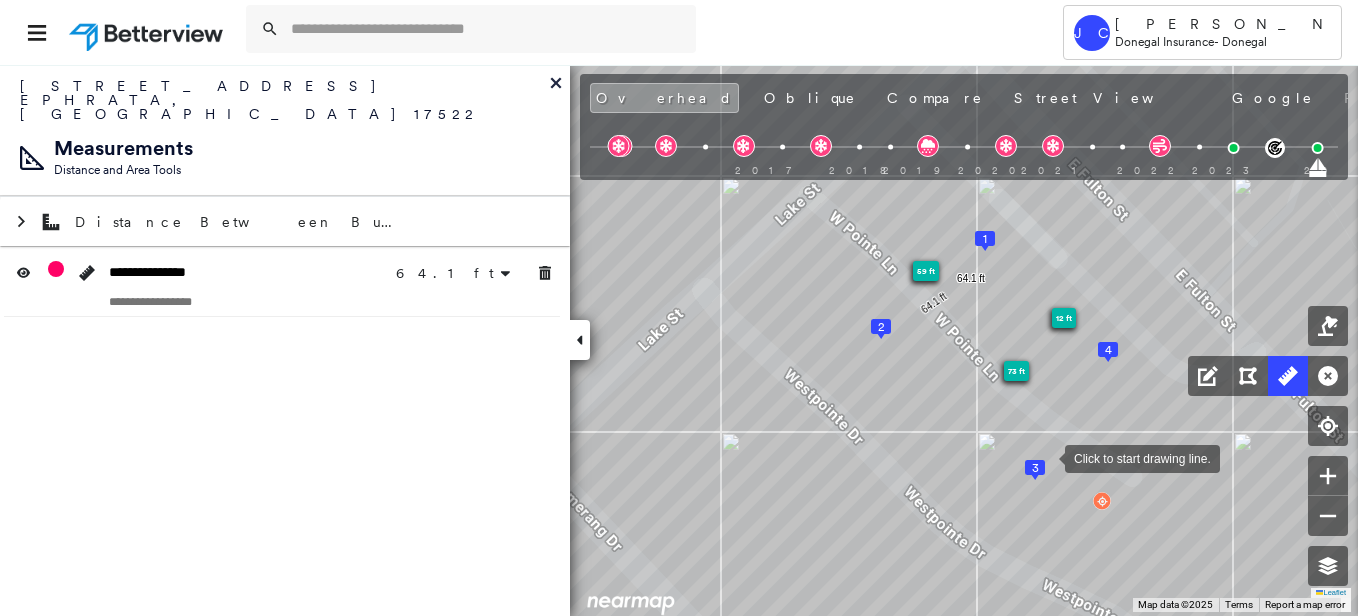 click at bounding box center [1045, 457] 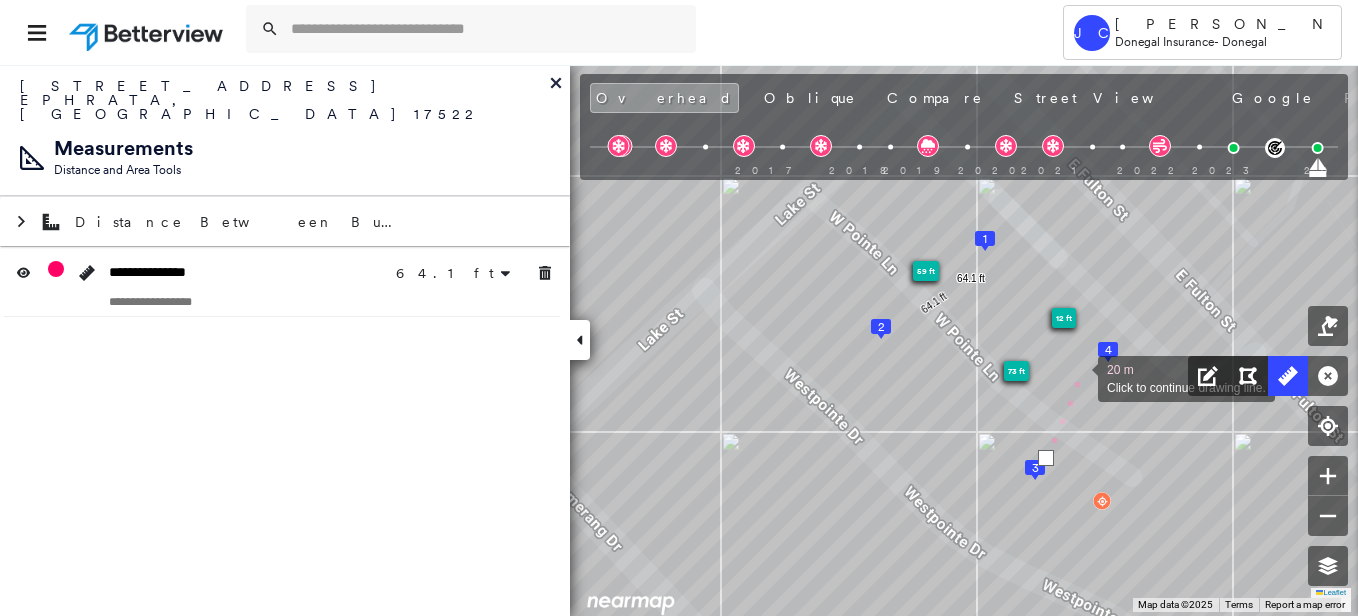 click at bounding box center (1078, 377) 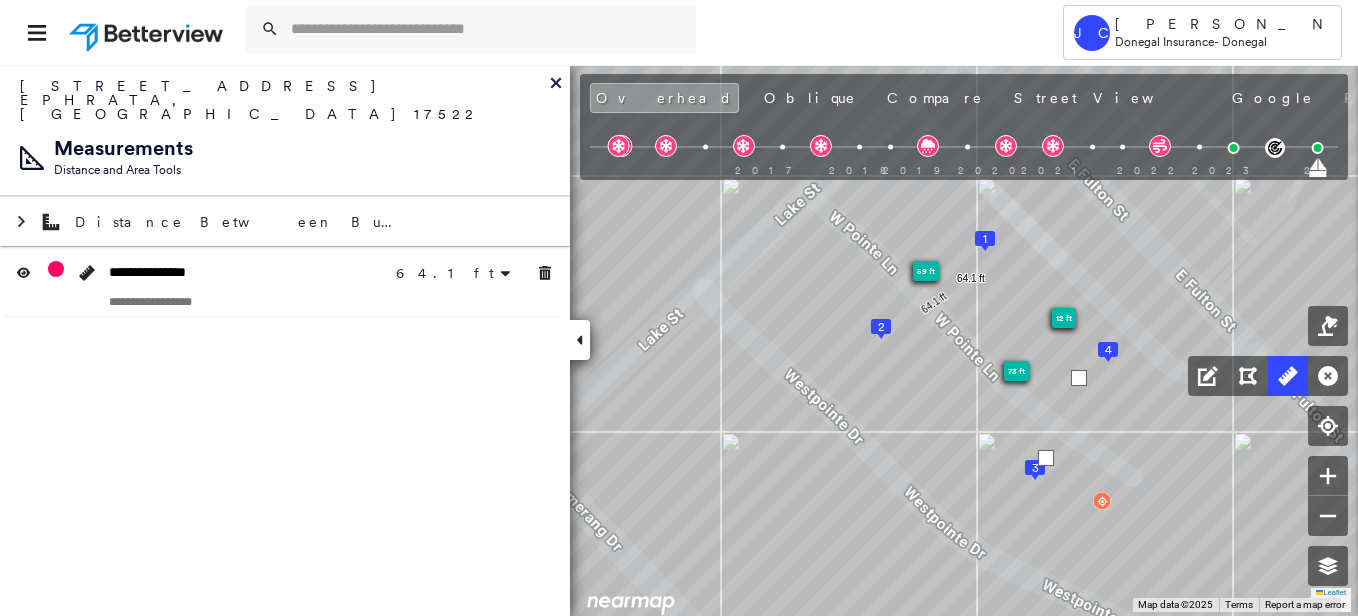 click at bounding box center (1079, 378) 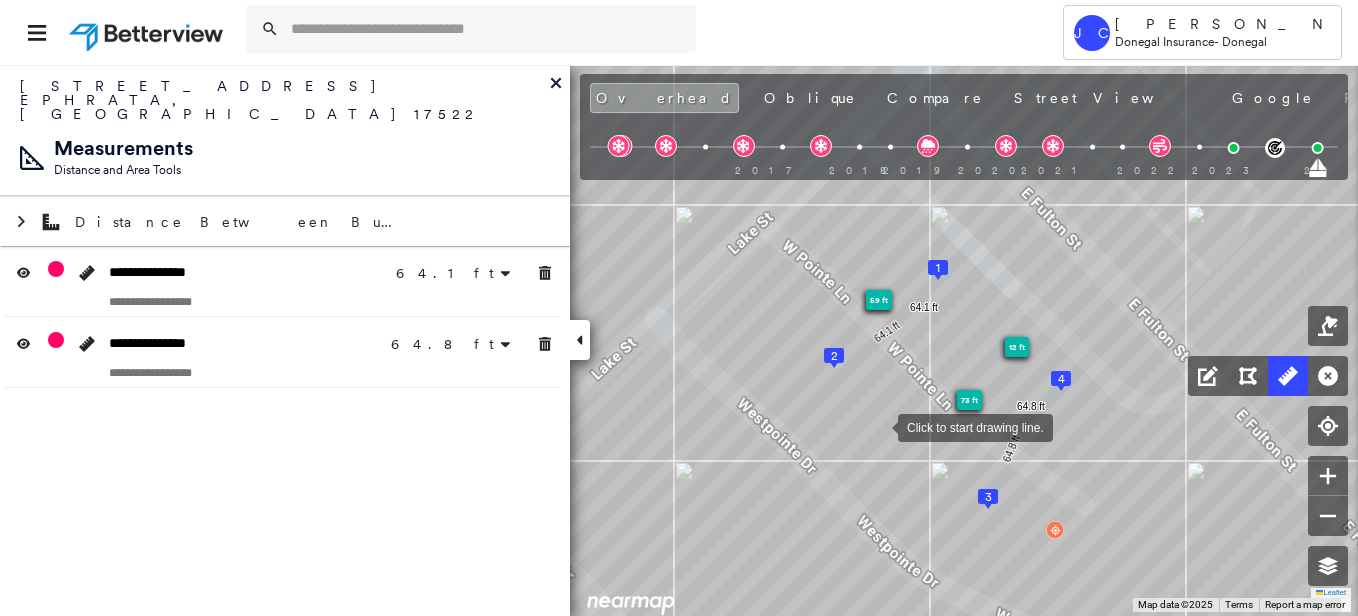 drag, startPoint x: 919, startPoint y: 405, endPoint x: 878, endPoint y: 427, distance: 46.52956 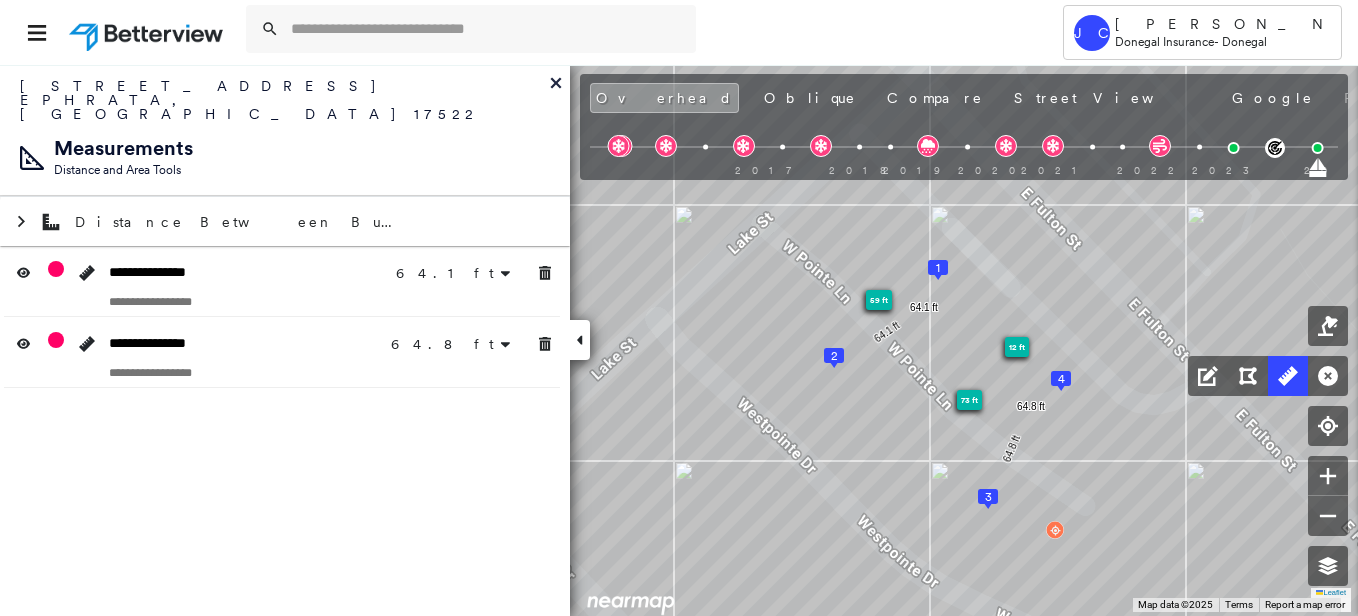 click 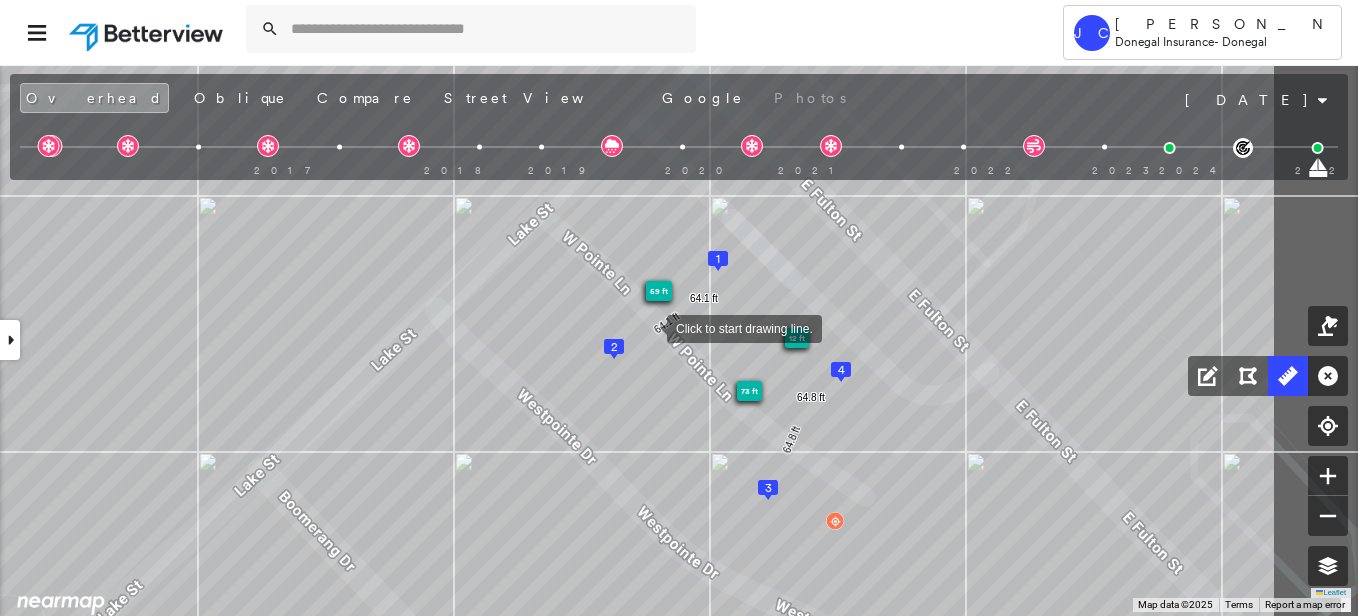 drag, startPoint x: 839, startPoint y: 336, endPoint x: 648, endPoint y: 326, distance: 191.2616 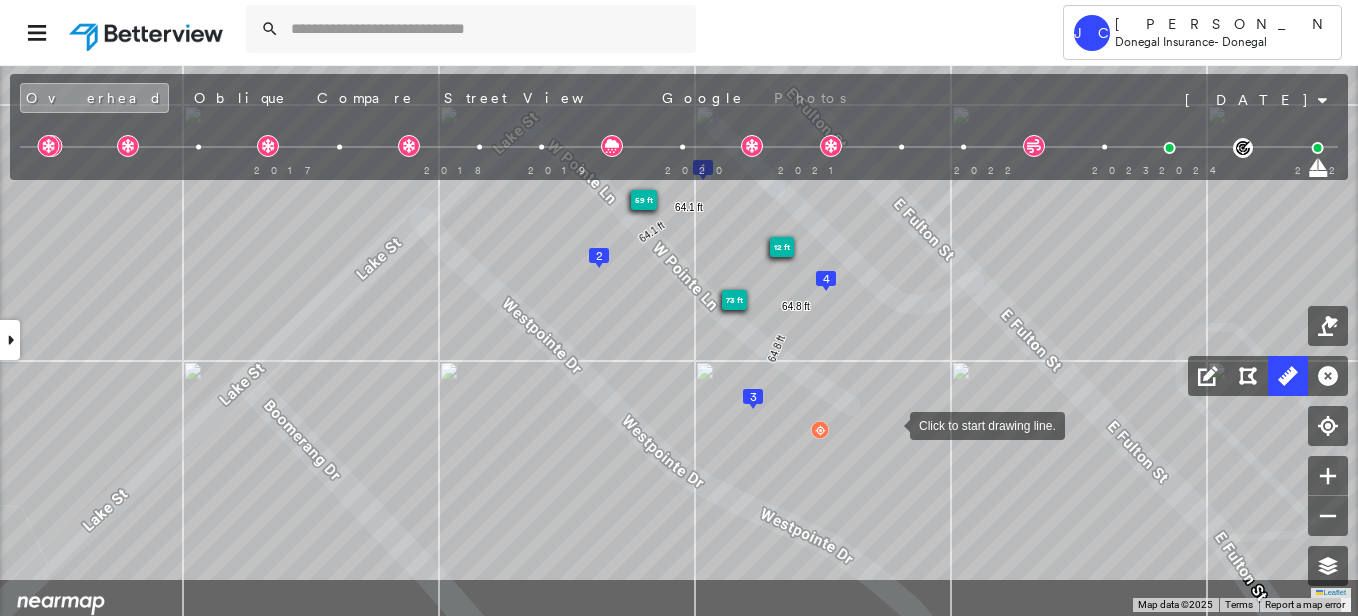 drag, startPoint x: 904, startPoint y: 514, endPoint x: 889, endPoint y: 423, distance: 92.22798 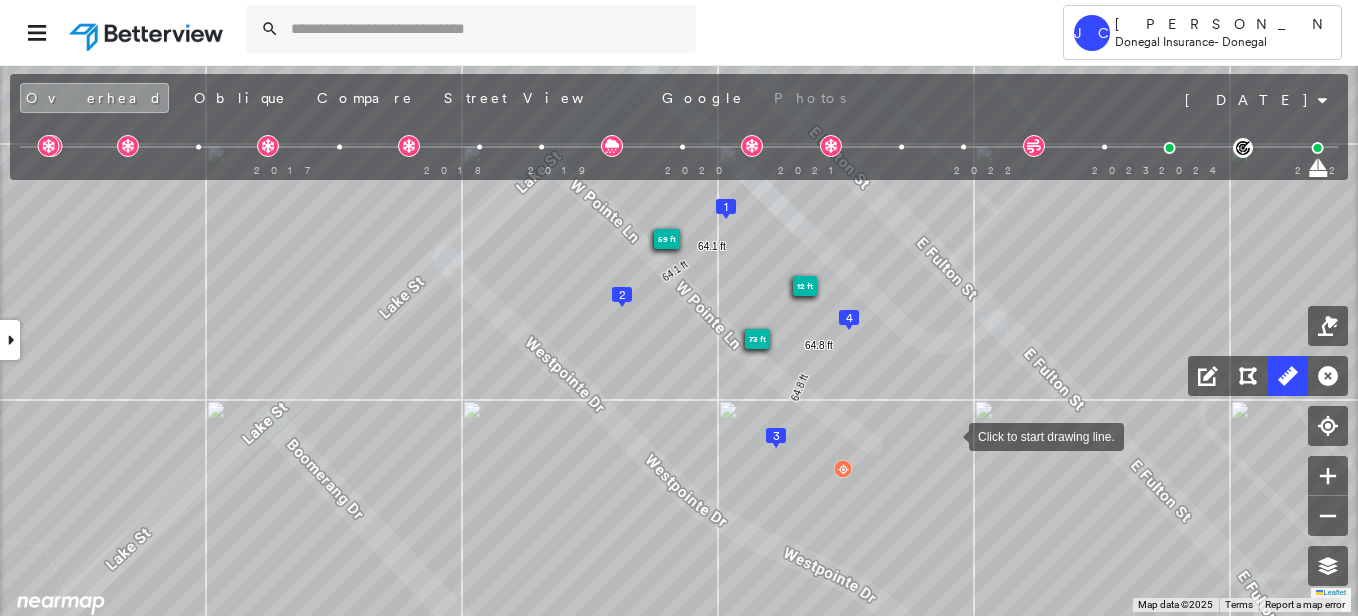 drag, startPoint x: 925, startPoint y: 394, endPoint x: 948, endPoint y: 433, distance: 45.276924 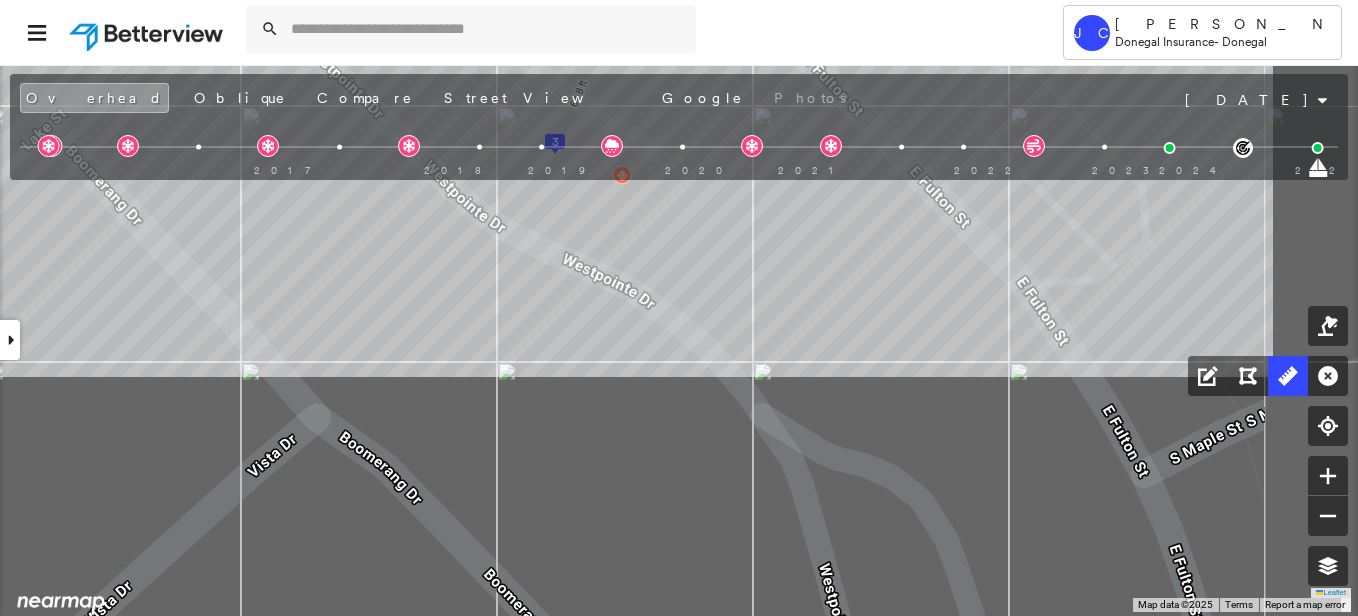 drag, startPoint x: 890, startPoint y: 473, endPoint x: 669, endPoint y: 177, distance: 369.40088 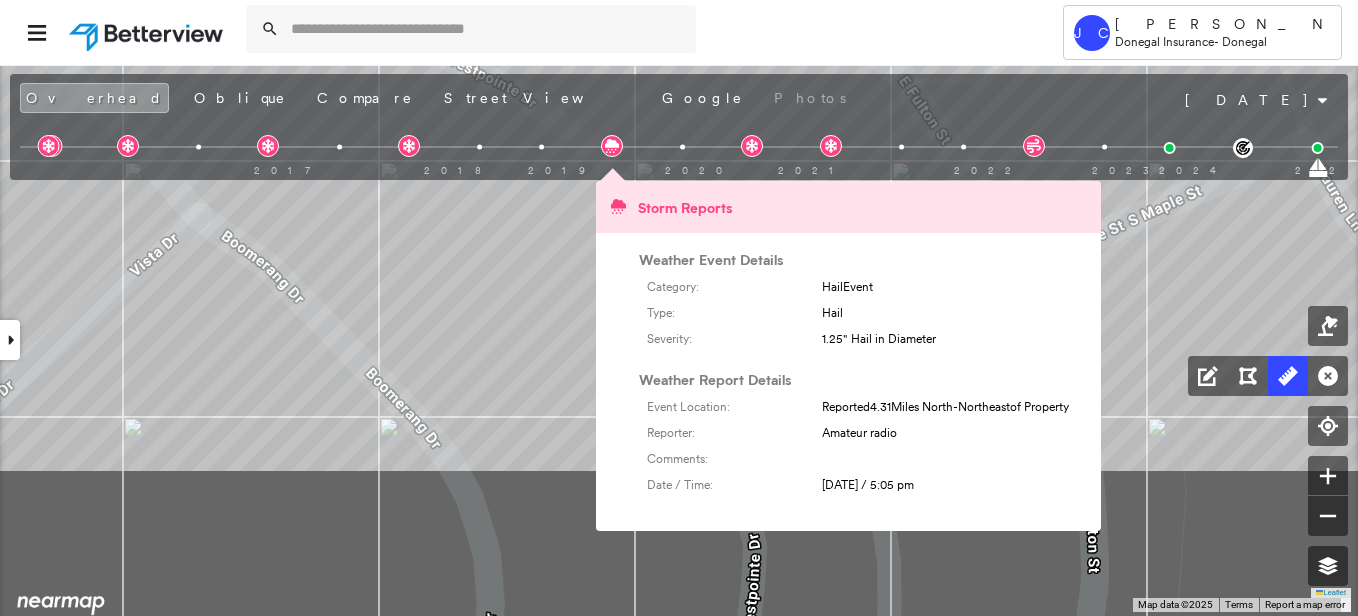 drag, startPoint x: 735, startPoint y: 339, endPoint x: 616, endPoint y: 139, distance: 232.72516 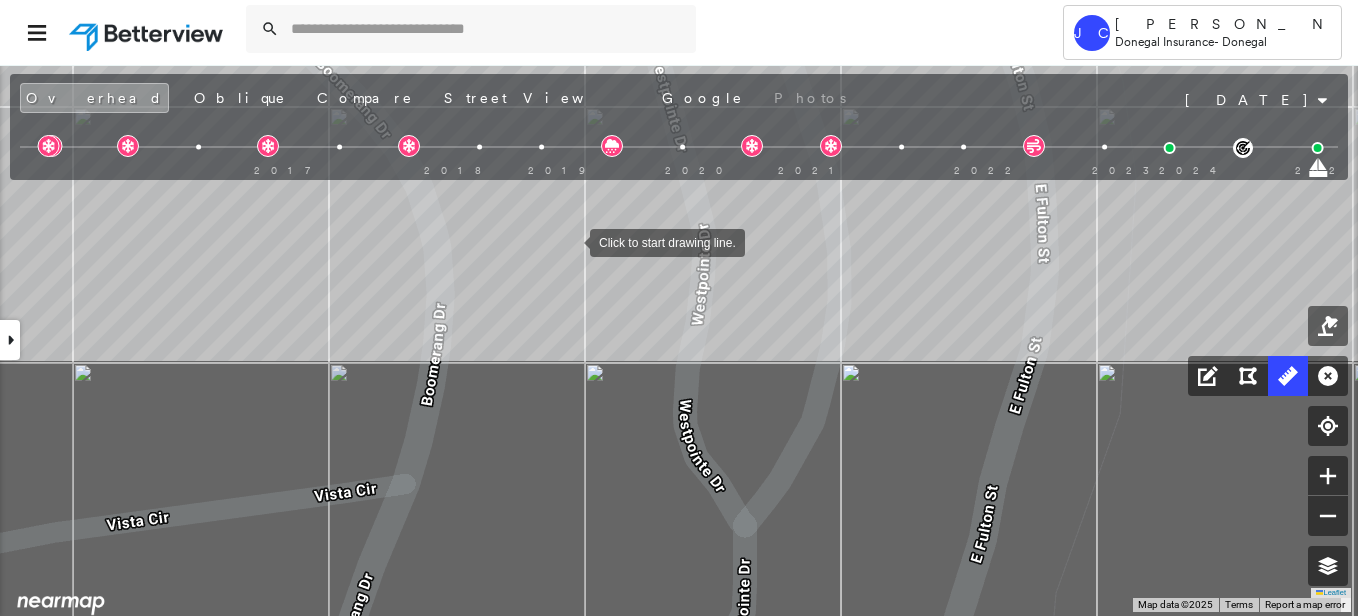 drag, startPoint x: 617, startPoint y: 553, endPoint x: 574, endPoint y: 238, distance: 317.9214 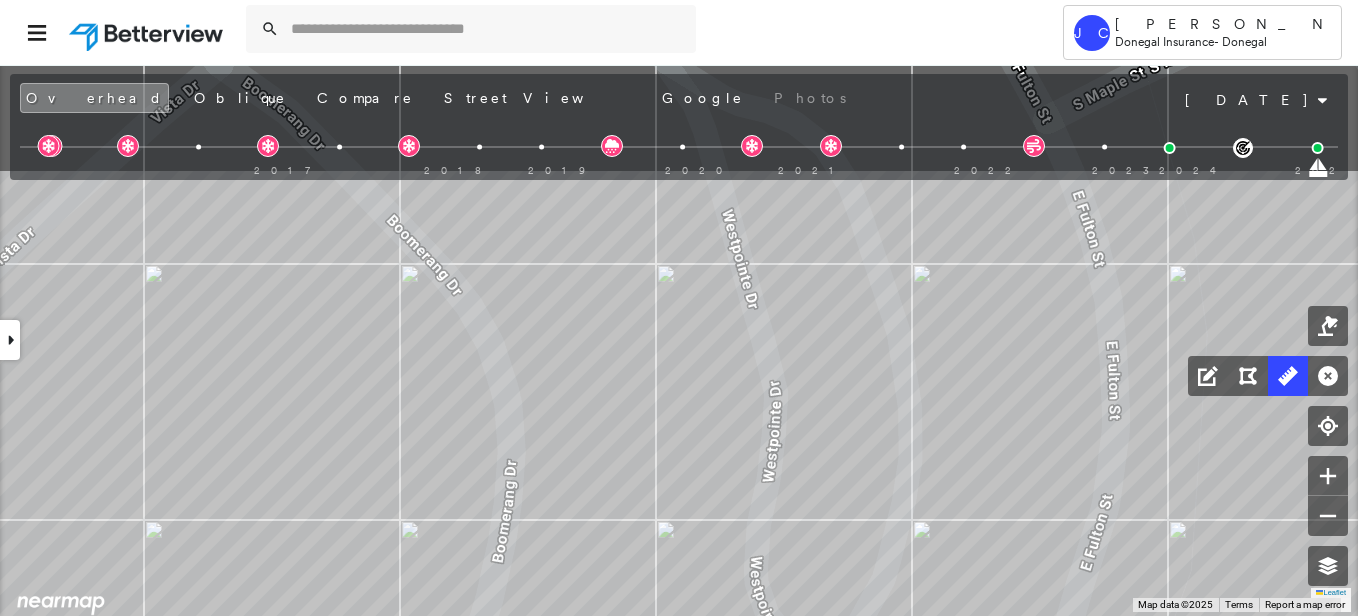 drag, startPoint x: 693, startPoint y: 497, endPoint x: 759, endPoint y: 659, distance: 174.92856 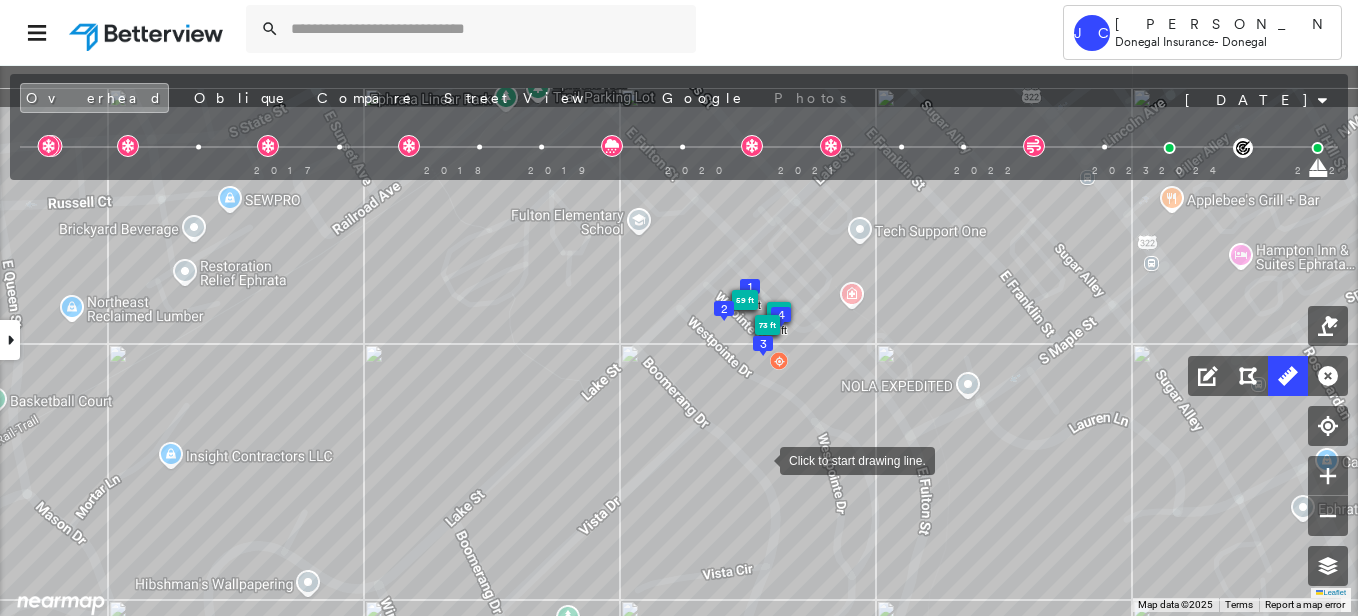 drag, startPoint x: 660, startPoint y: 357, endPoint x: 757, endPoint y: 455, distance: 137.88763 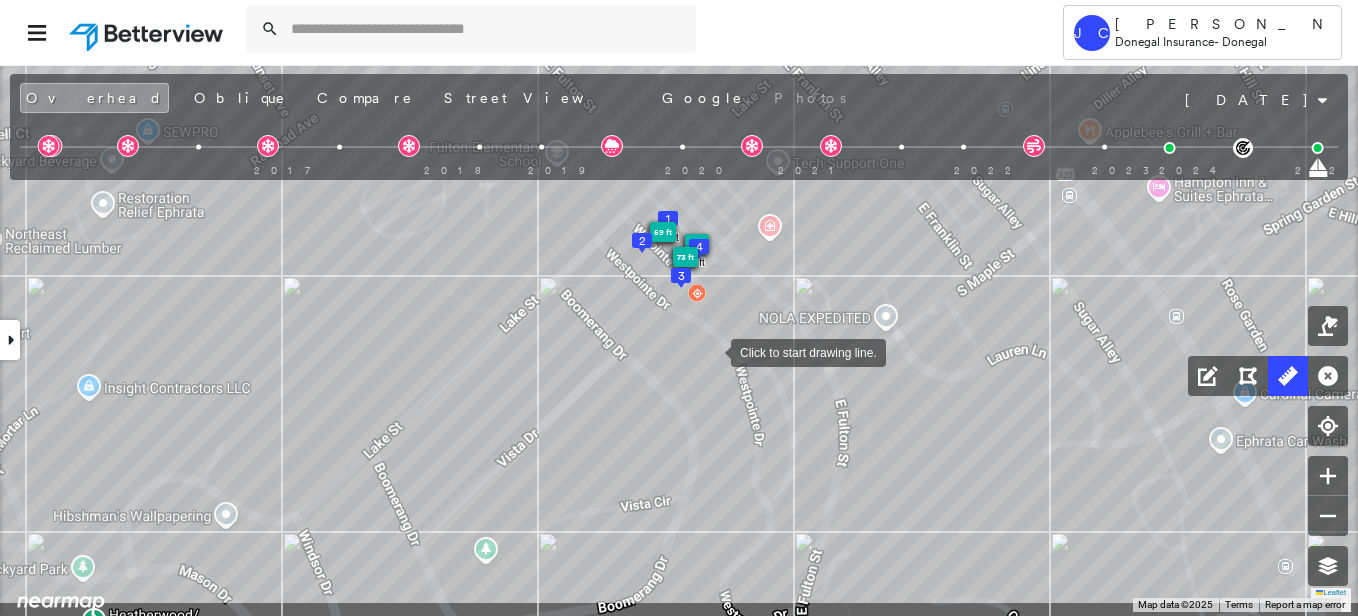 drag, startPoint x: 793, startPoint y: 417, endPoint x: 711, endPoint y: 349, distance: 106.52699 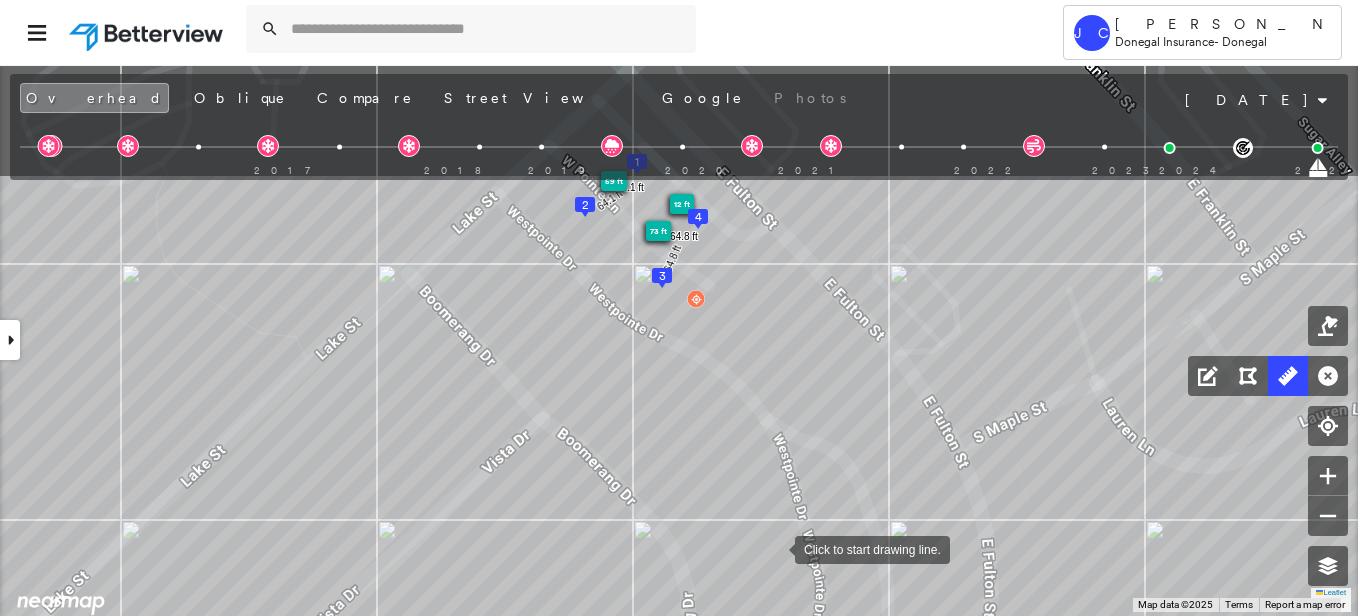 drag, startPoint x: 706, startPoint y: 380, endPoint x: 774, endPoint y: 547, distance: 180.31361 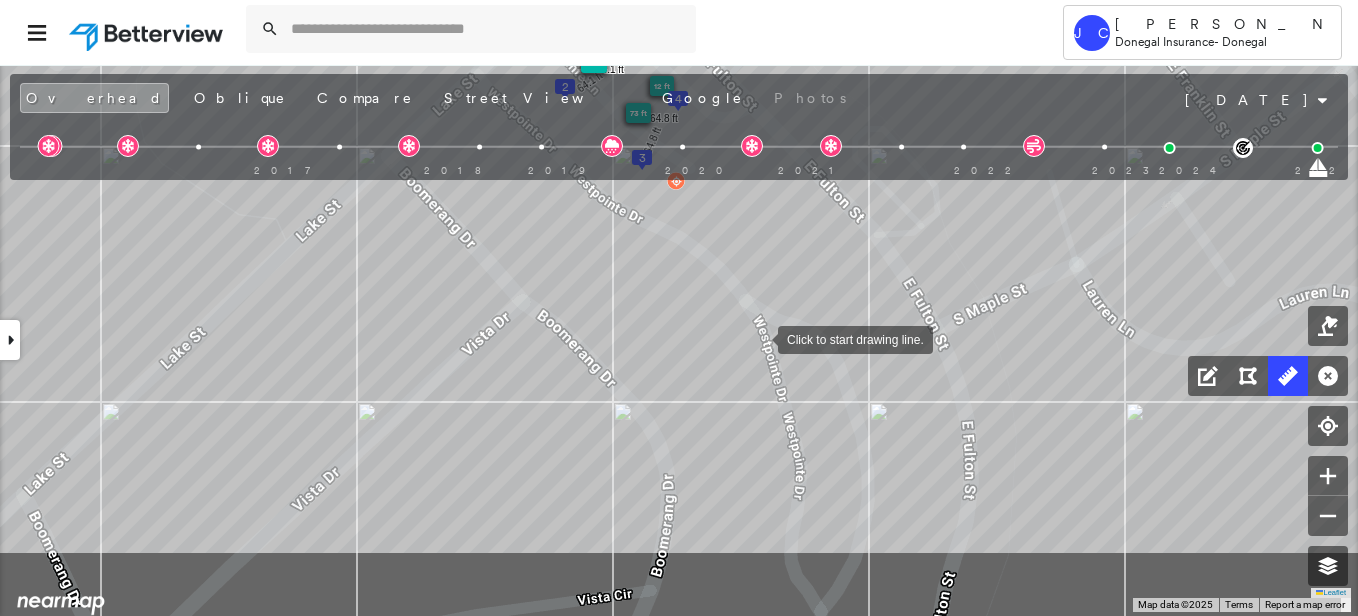 drag, startPoint x: 778, startPoint y: 455, endPoint x: 758, endPoint y: 337, distance: 119.682915 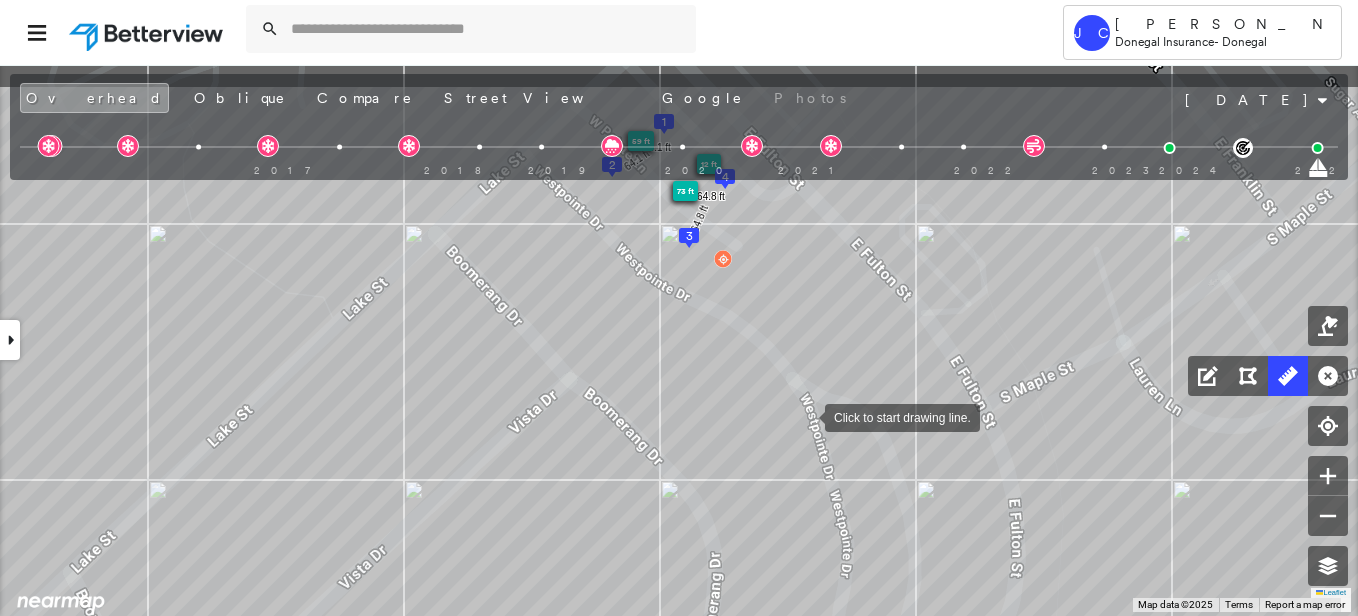 drag, startPoint x: 758, startPoint y: 337, endPoint x: 805, endPoint y: 415, distance: 91.06591 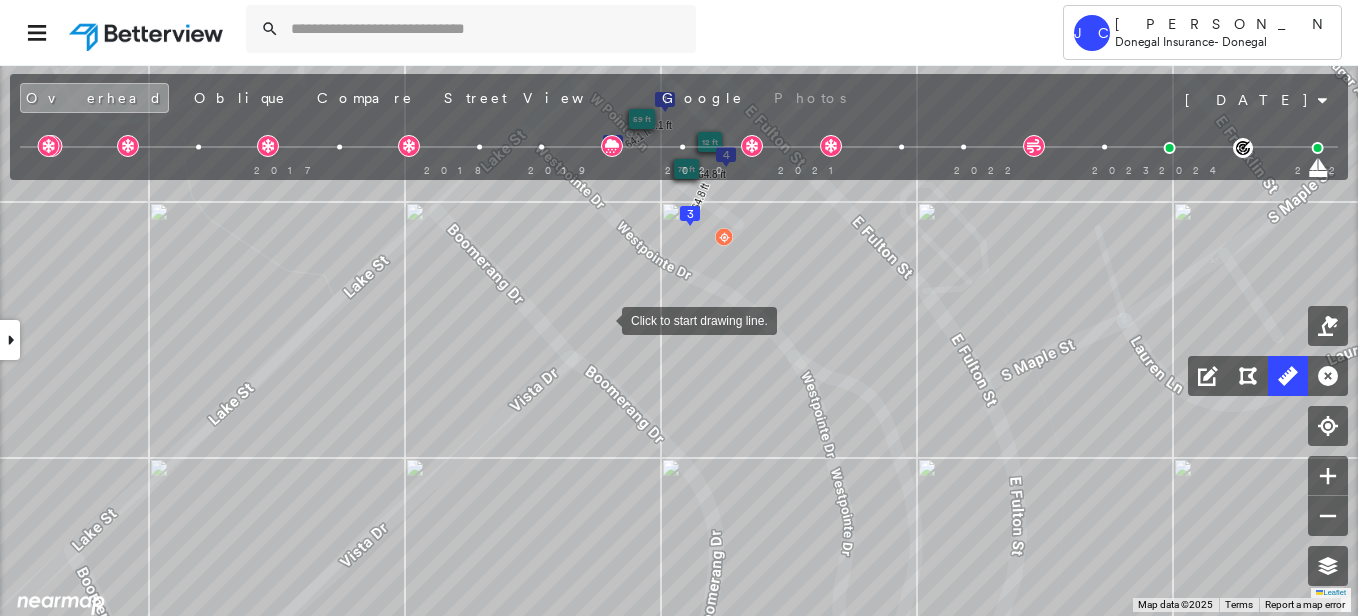 drag, startPoint x: 601, startPoint y: 343, endPoint x: 602, endPoint y: 321, distance: 22.022715 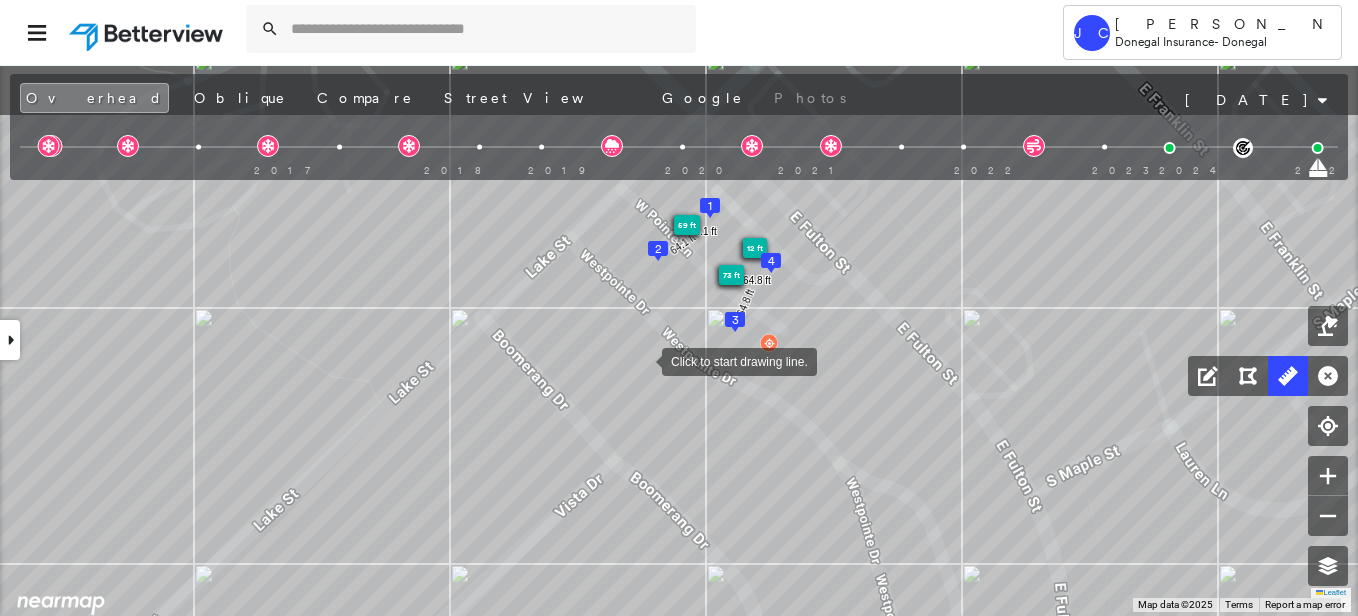drag, startPoint x: 597, startPoint y: 253, endPoint x: 642, endPoint y: 359, distance: 115.15642 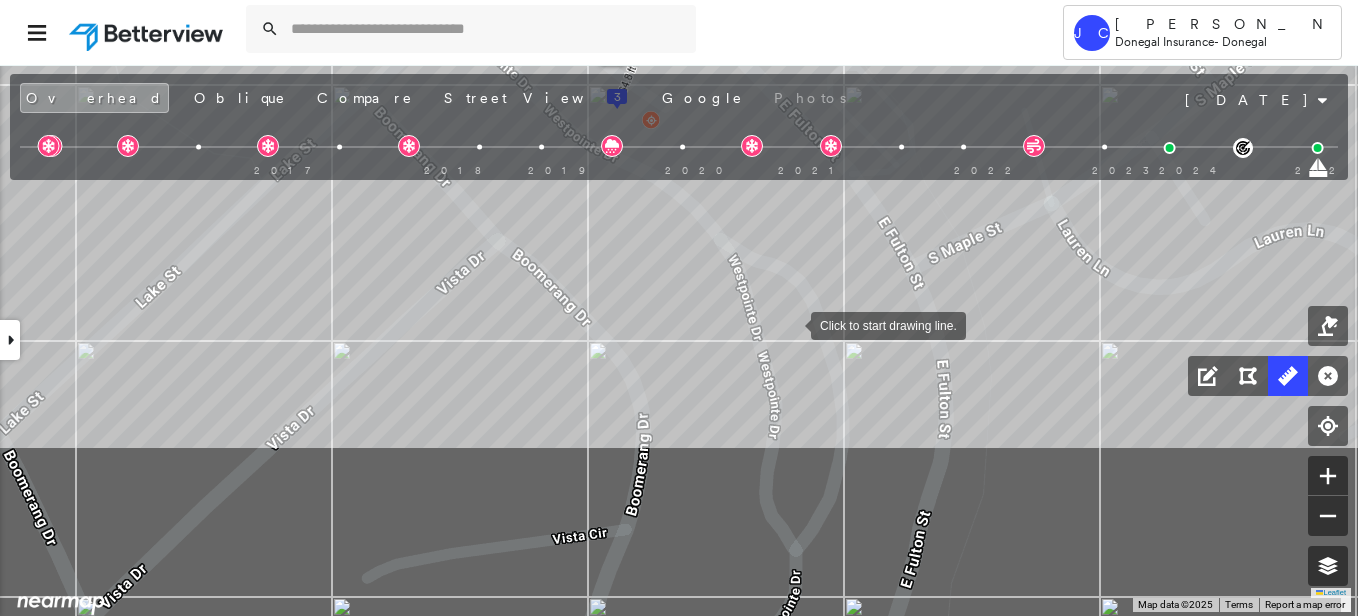 drag, startPoint x: 909, startPoint y: 551, endPoint x: 791, endPoint y: 325, distance: 254.95097 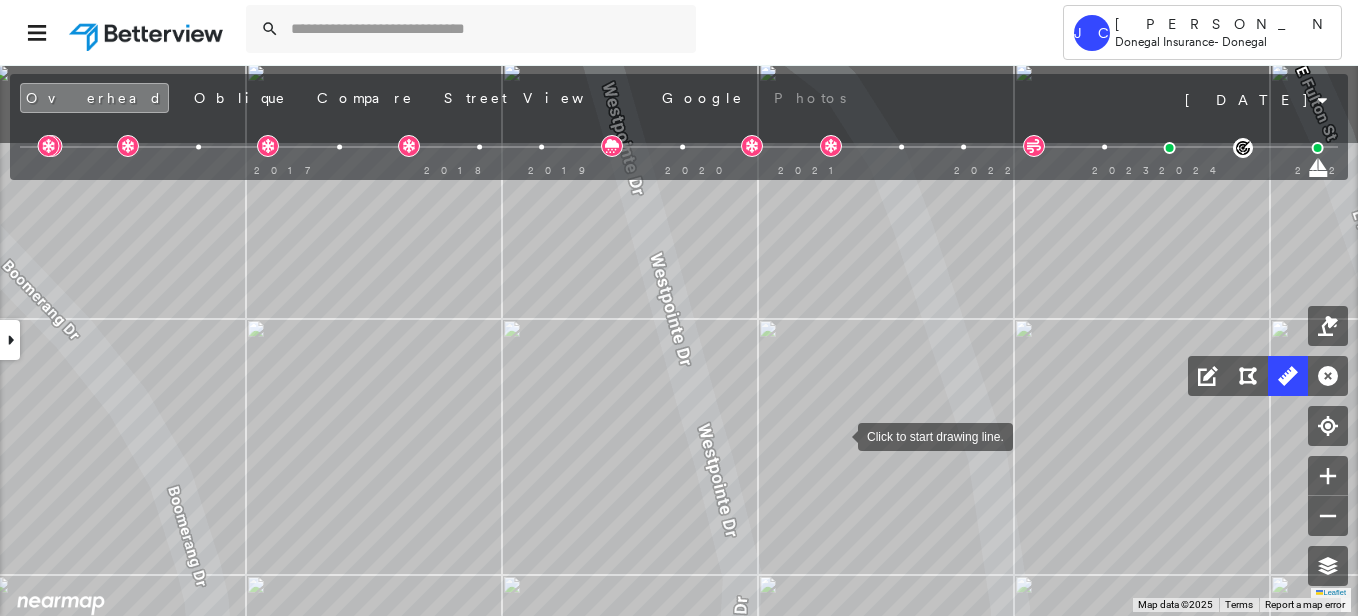 drag, startPoint x: 785, startPoint y: 300, endPoint x: 838, endPoint y: 434, distance: 144.10066 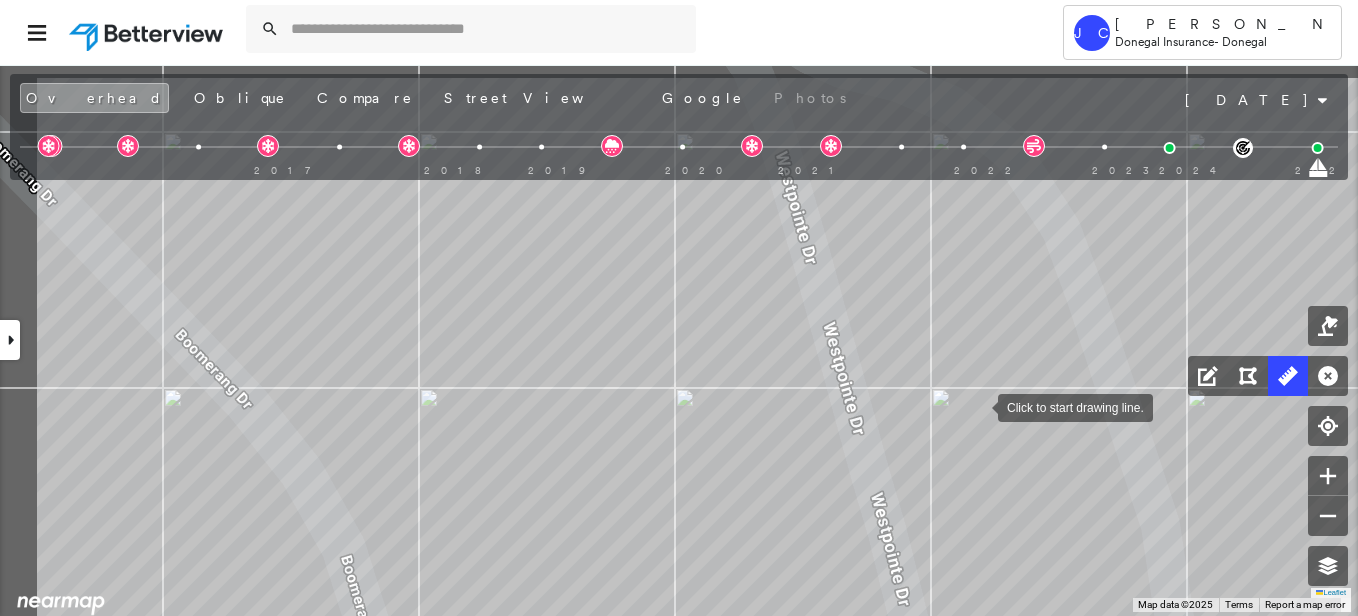 drag, startPoint x: 805, startPoint y: 339, endPoint x: 978, endPoint y: 408, distance: 186.25252 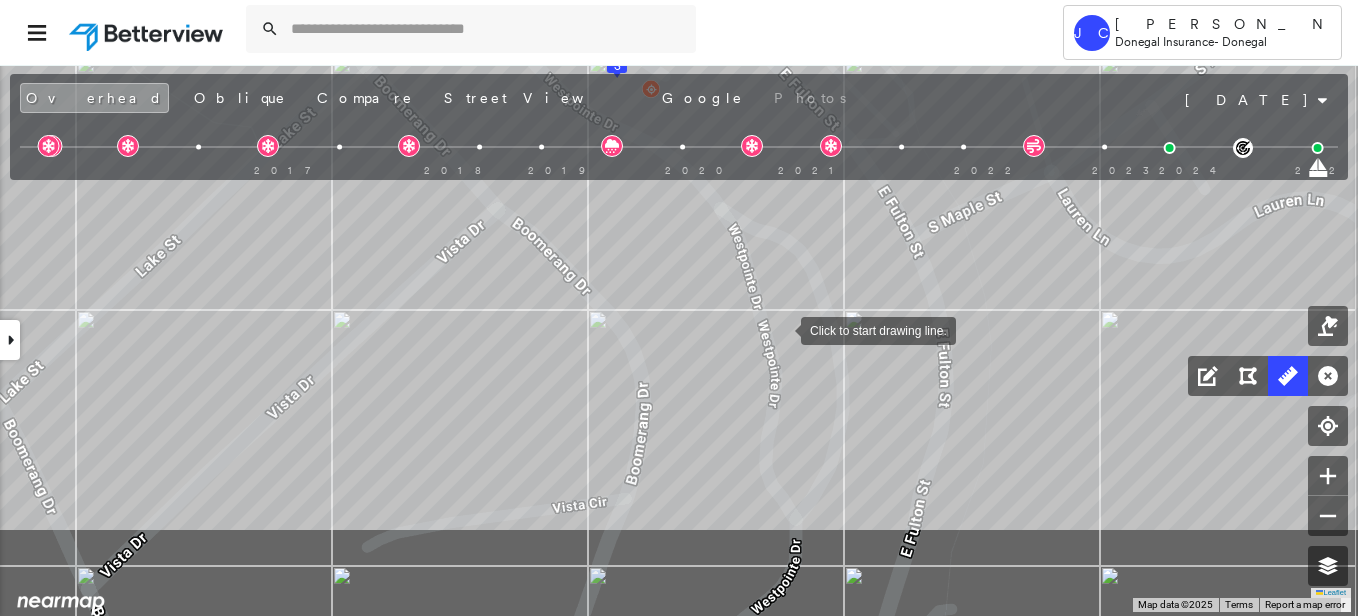 drag, startPoint x: 894, startPoint y: 468, endPoint x: 781, endPoint y: 327, distance: 180.69312 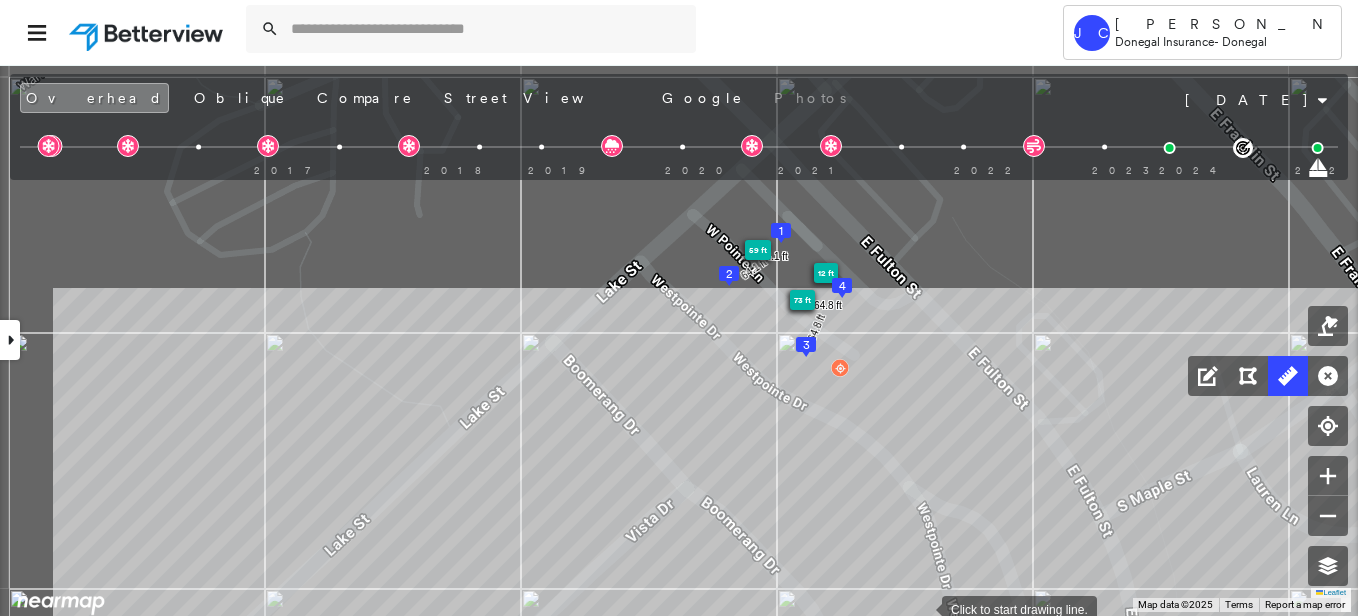 click on "1
2
3
4
73 ft
12 ft
59 ft
64.1 ft 64.1 ft 64.8 ft 64.8 ft Click to start drawing line." at bounding box center (-295, -369) 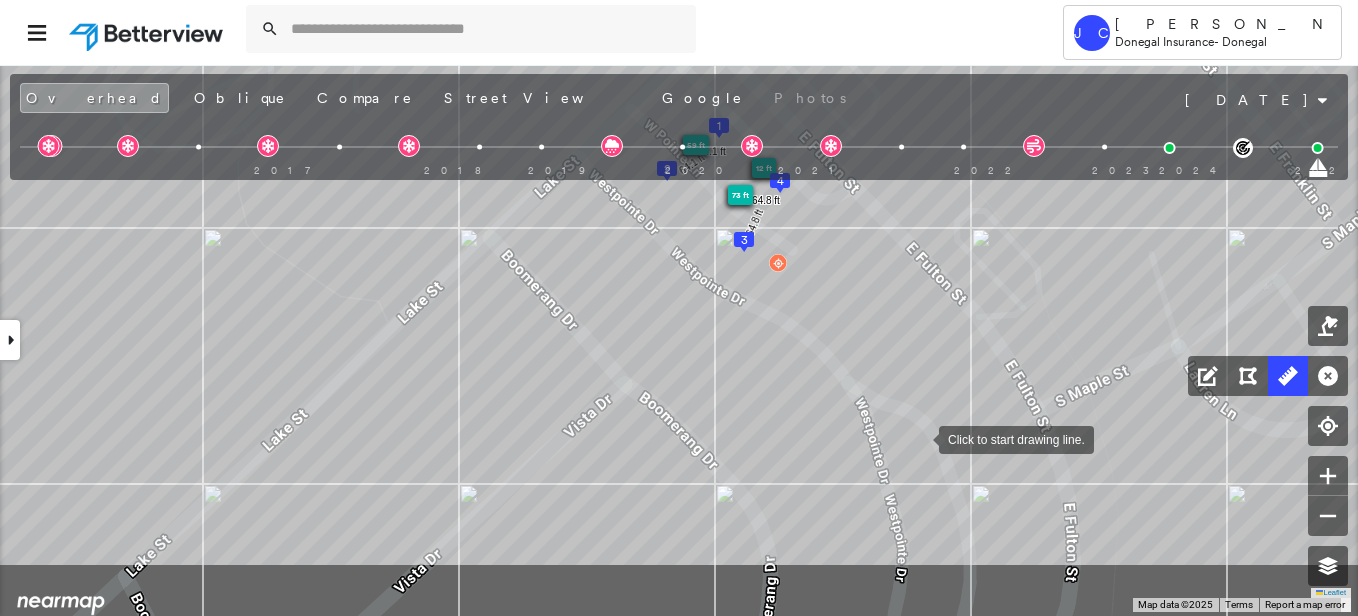 drag, startPoint x: 983, startPoint y: 545, endPoint x: 919, endPoint y: 439, distance: 123.82246 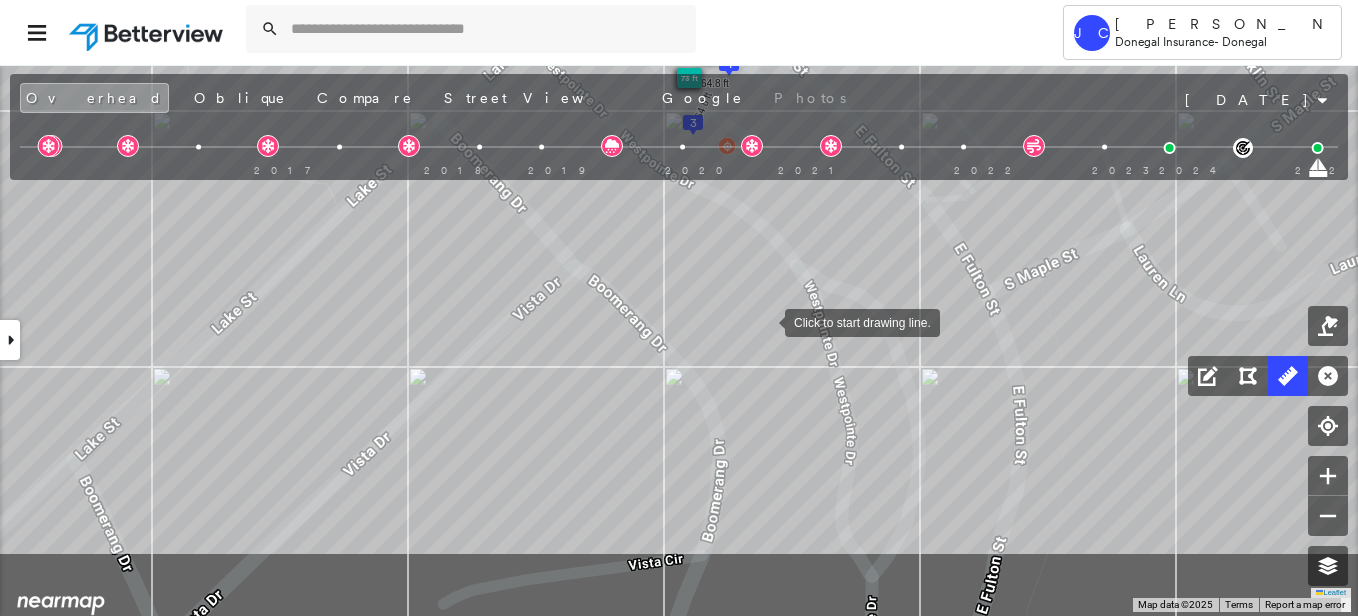 drag, startPoint x: 816, startPoint y: 440, endPoint x: 765, endPoint y: 323, distance: 127.632286 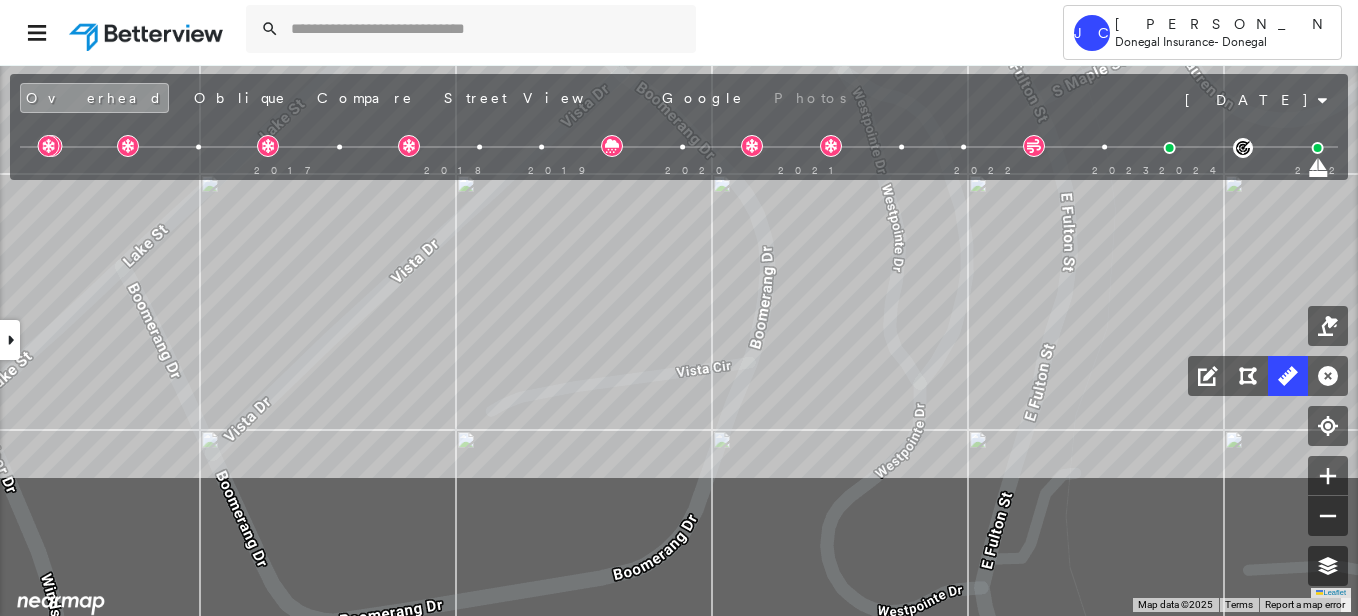 drag, startPoint x: 773, startPoint y: 489, endPoint x: 824, endPoint y: 274, distance: 220.96606 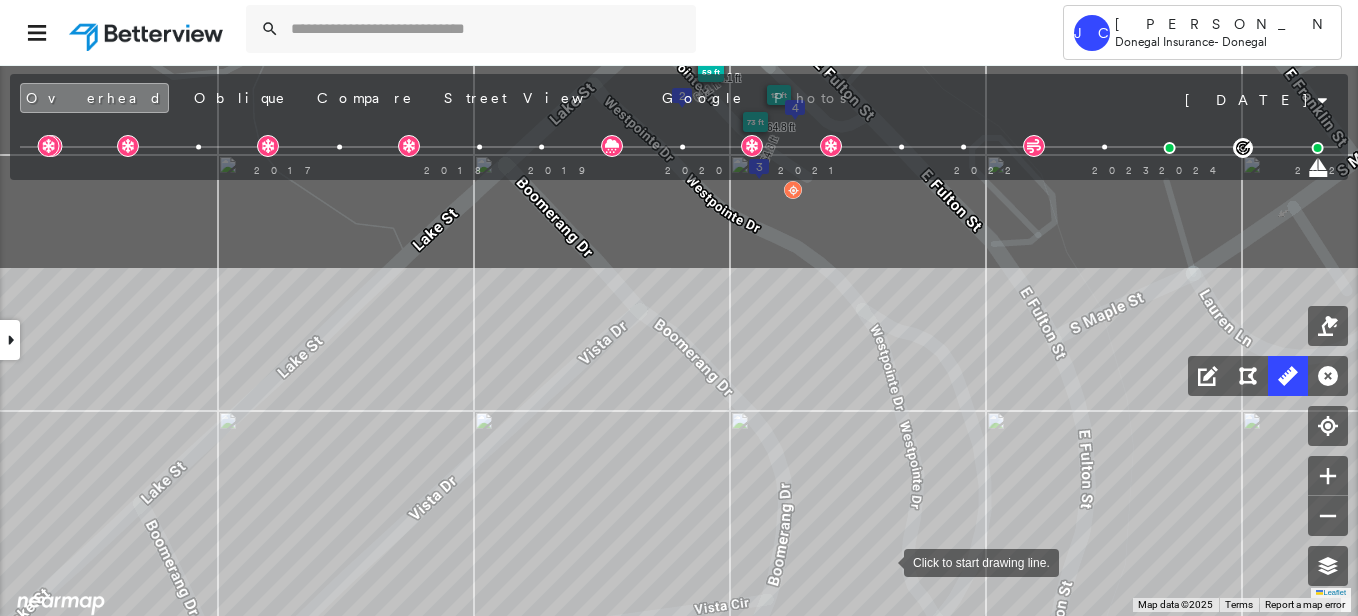 drag, startPoint x: 869, startPoint y: 301, endPoint x: 884, endPoint y: 559, distance: 258.43567 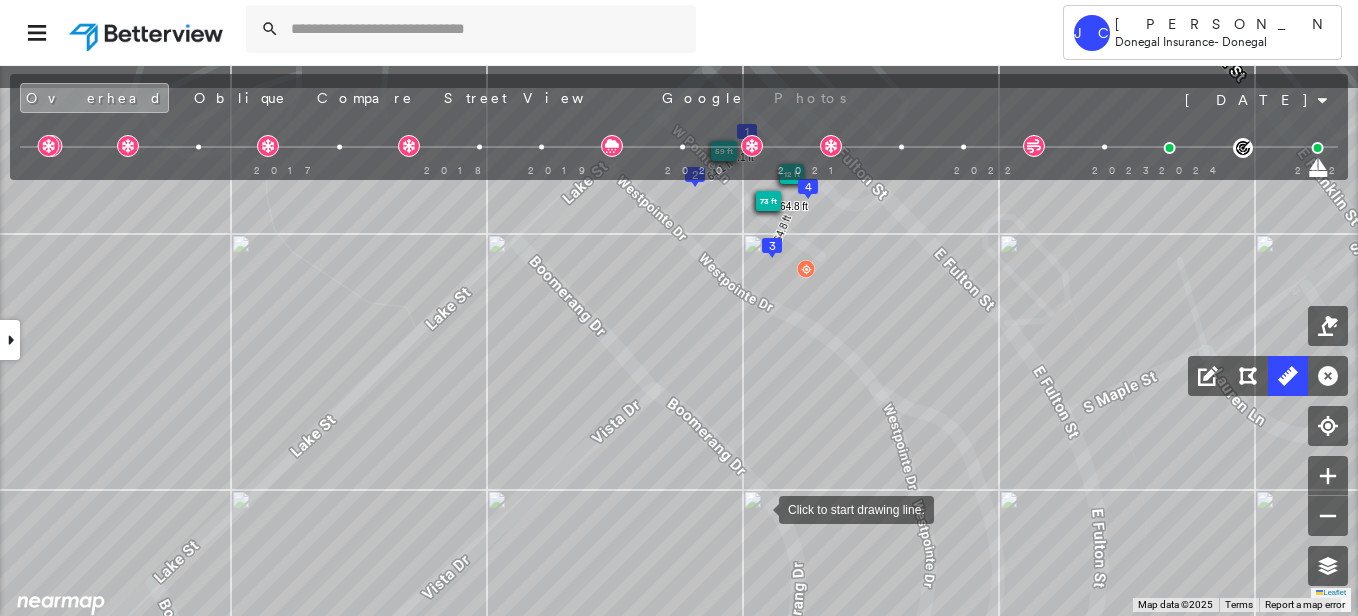 drag, startPoint x: 745, startPoint y: 427, endPoint x: 758, endPoint y: 506, distance: 80.06248 